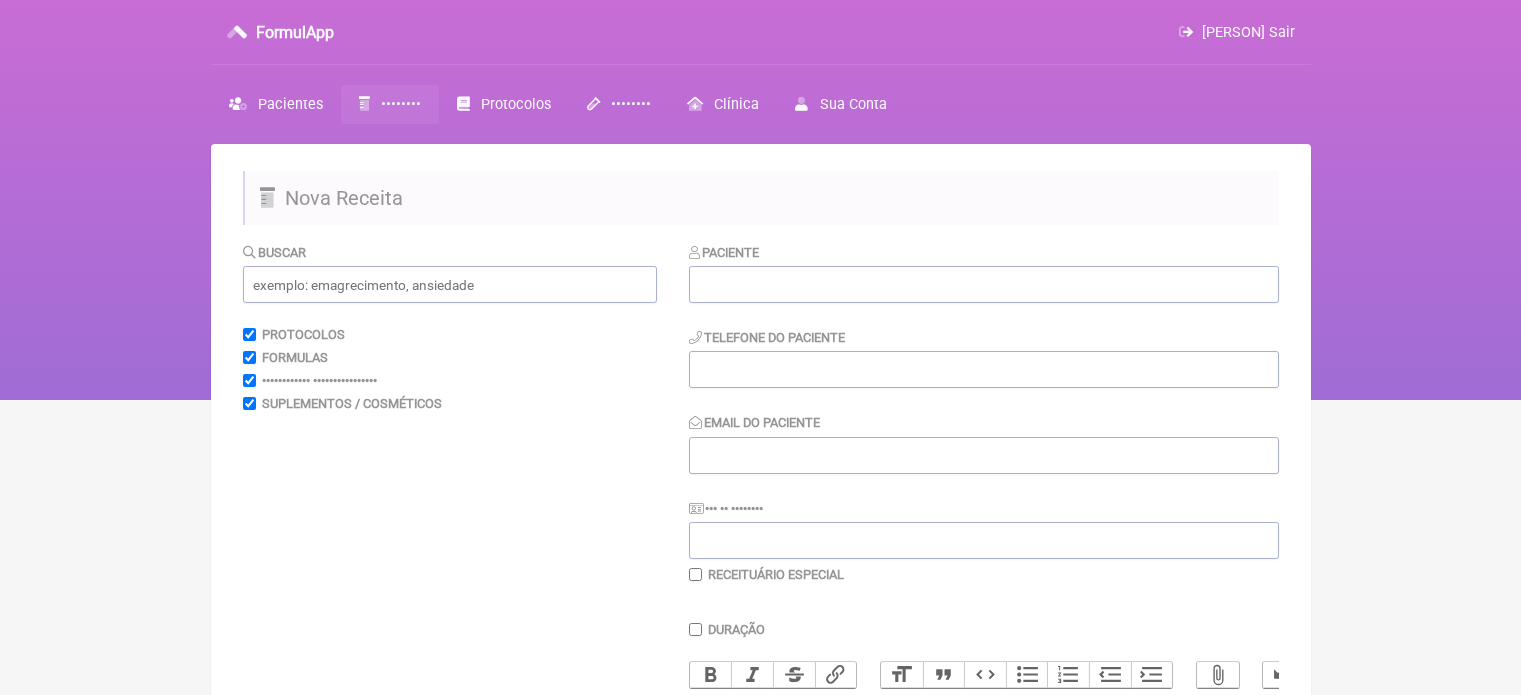scroll, scrollTop: 0, scrollLeft: 0, axis: both 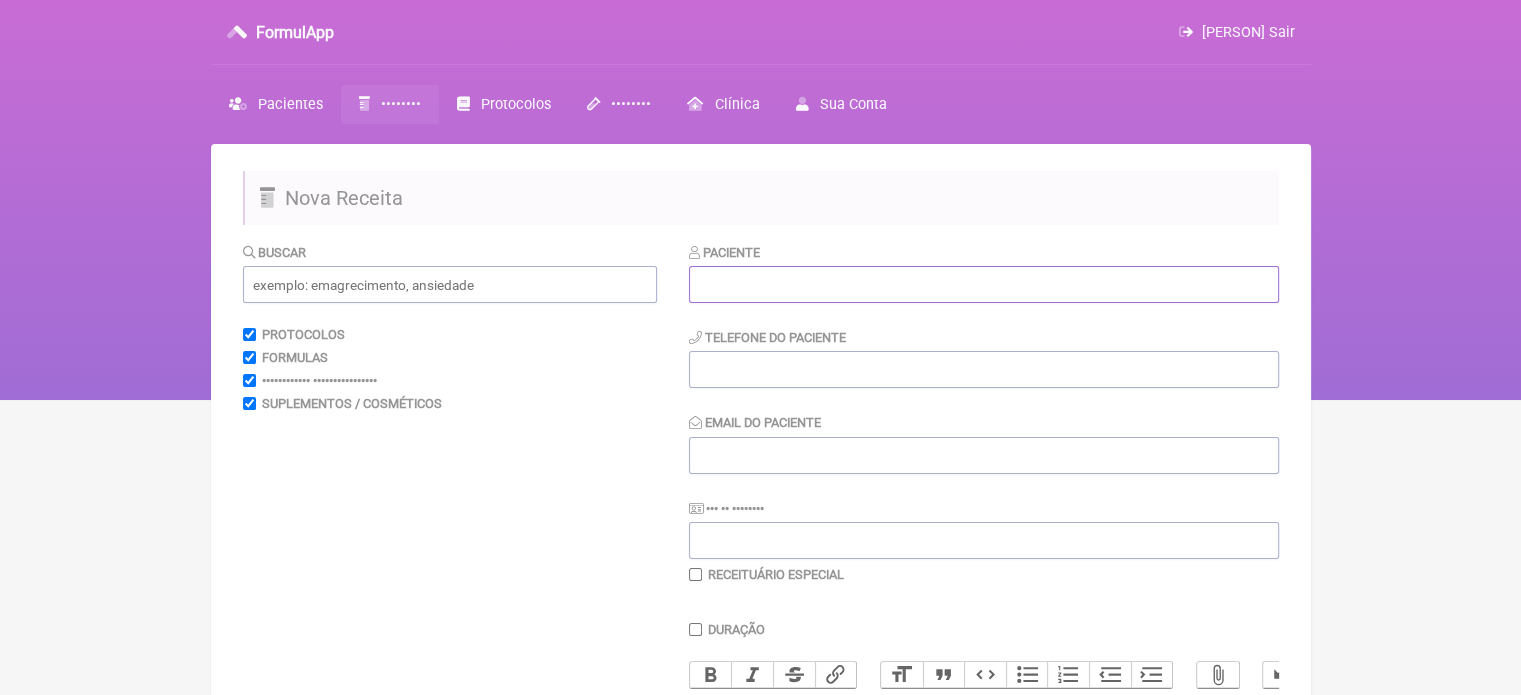 click at bounding box center [984, 284] 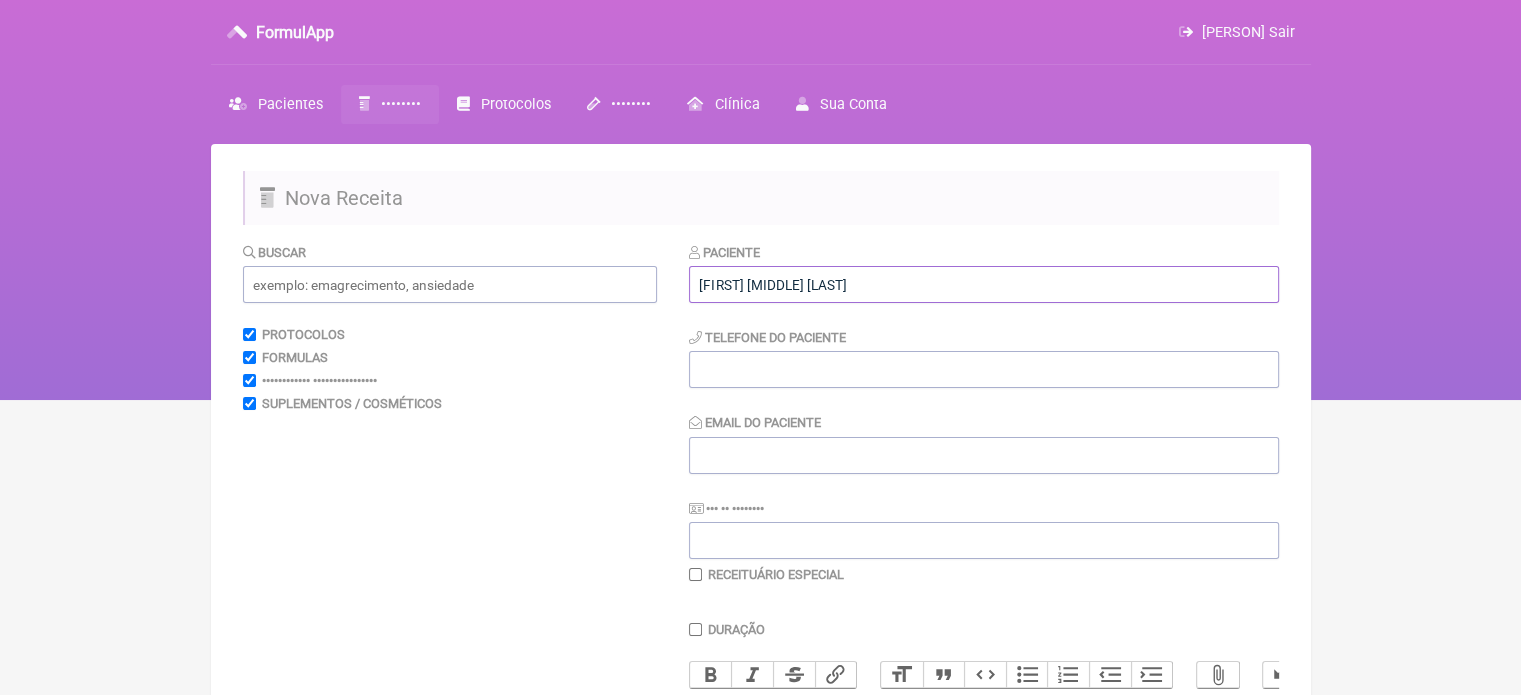 type on "[FIRST] [MIDDLE] [LAST]" 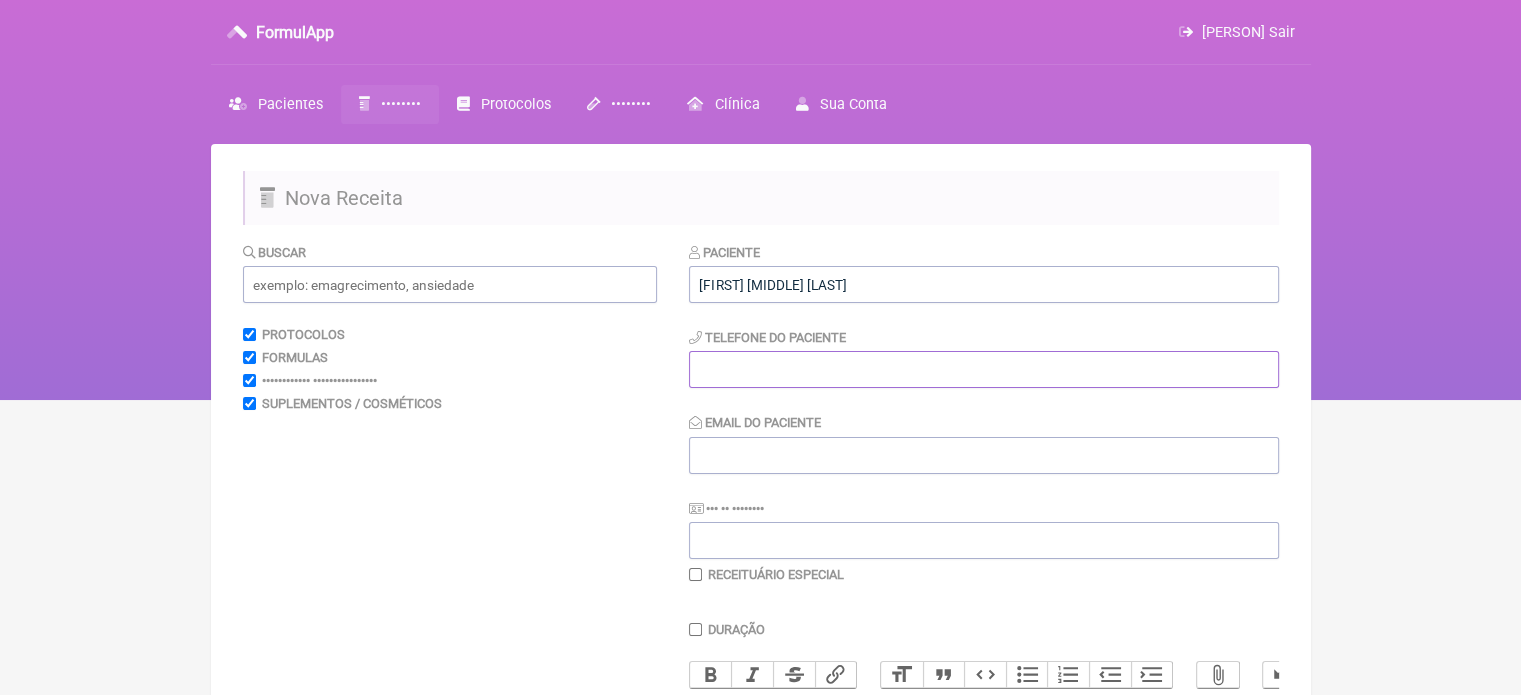 click at bounding box center (984, 369) 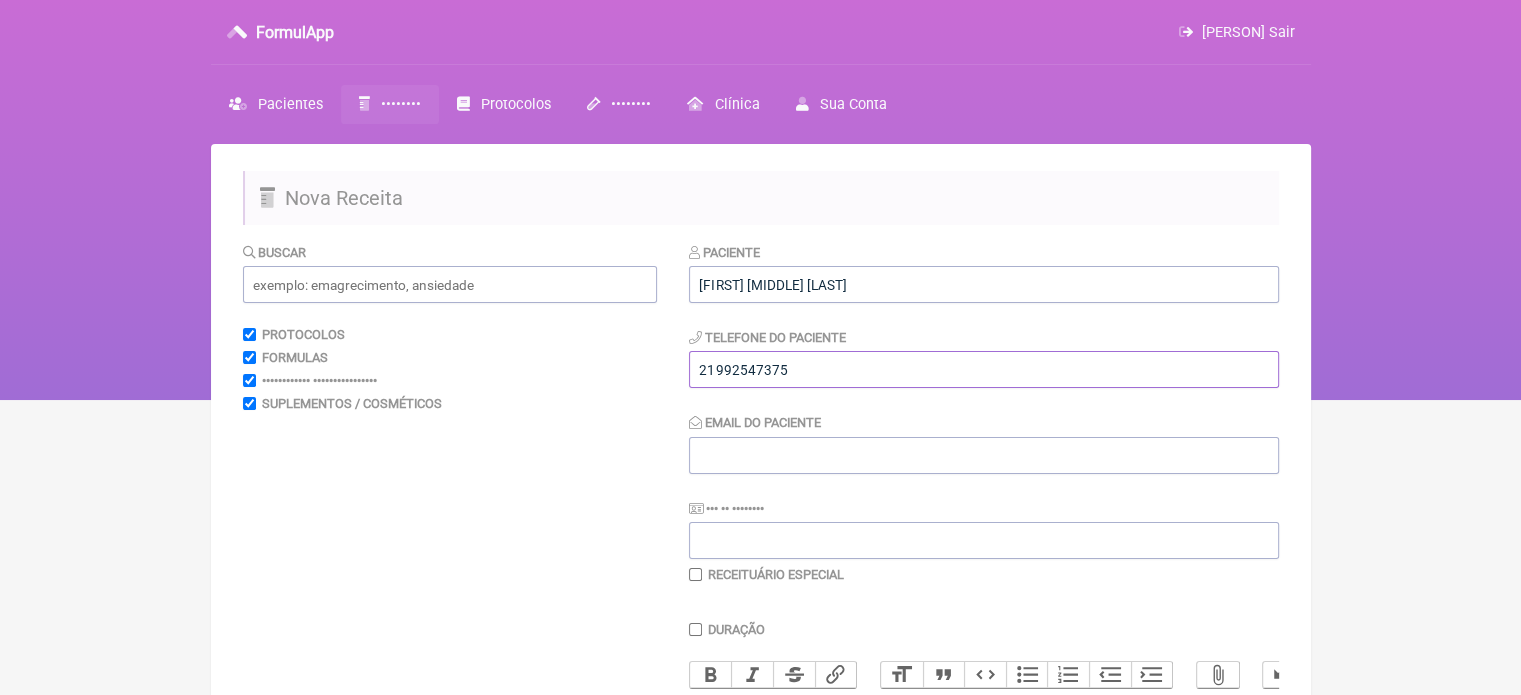 type on "21992547375" 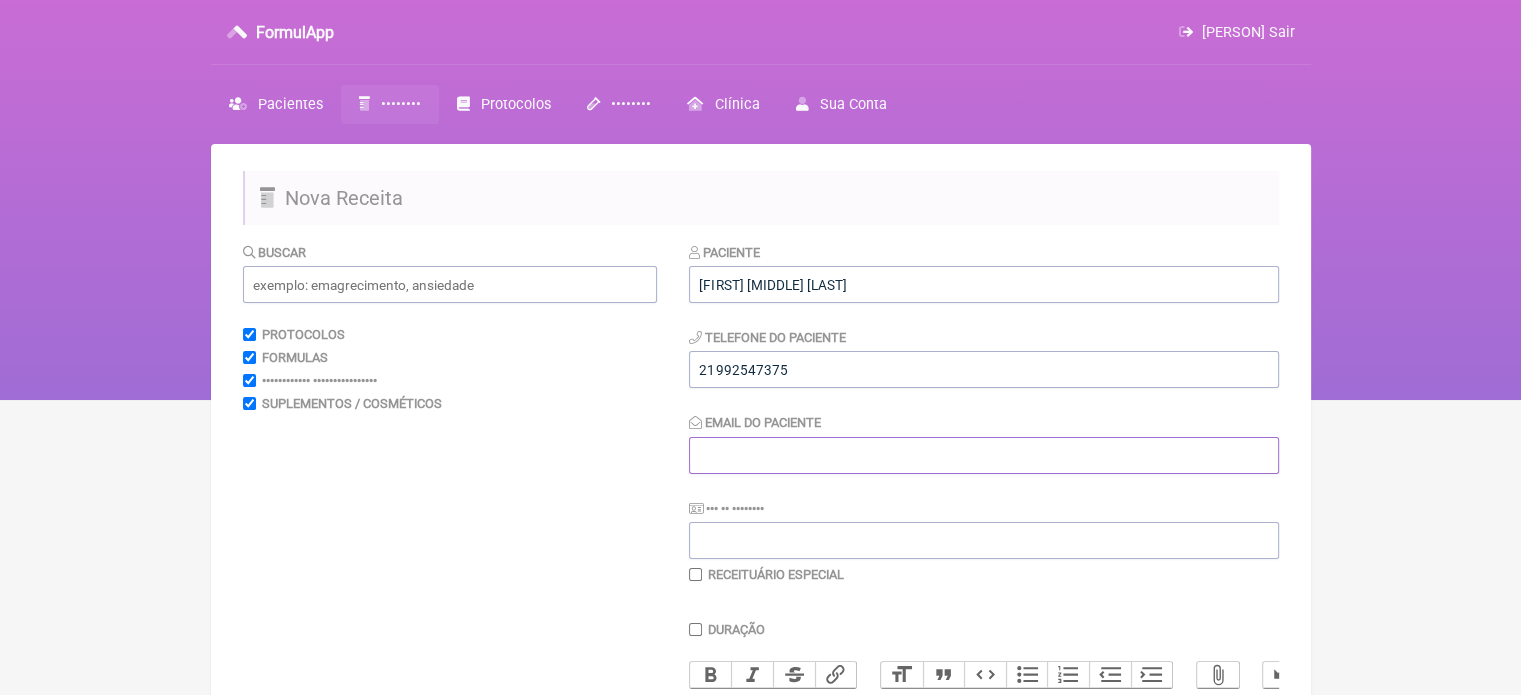 click on "Email do Paciente" at bounding box center [984, 455] 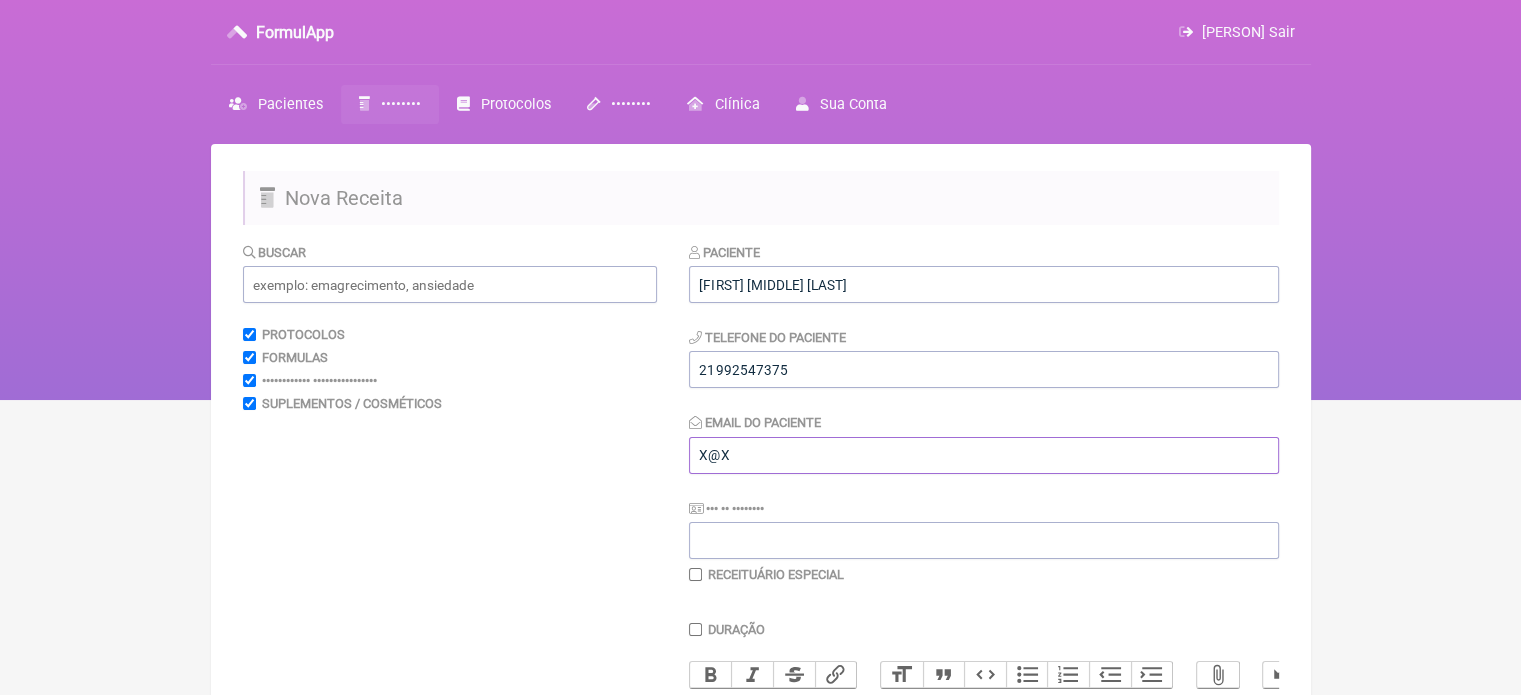 type on "X@X" 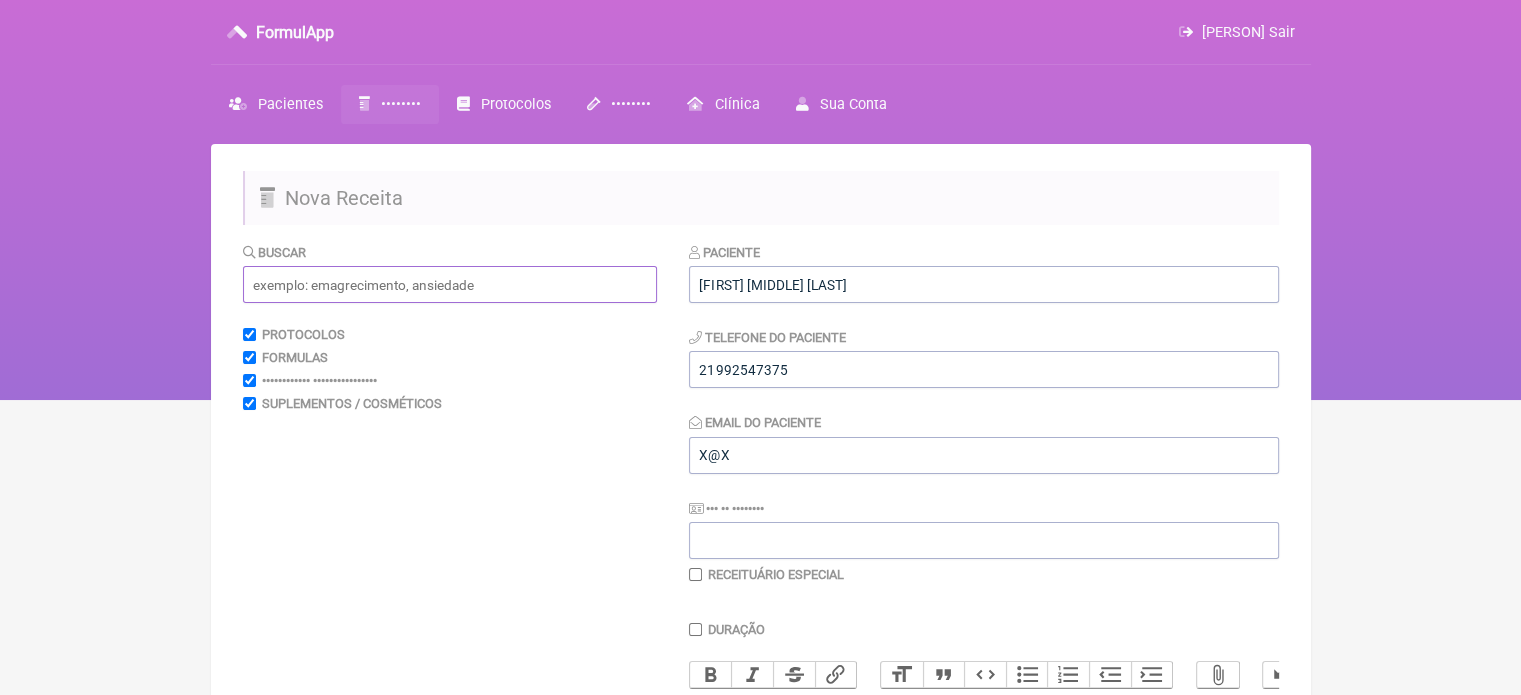 click at bounding box center [450, 284] 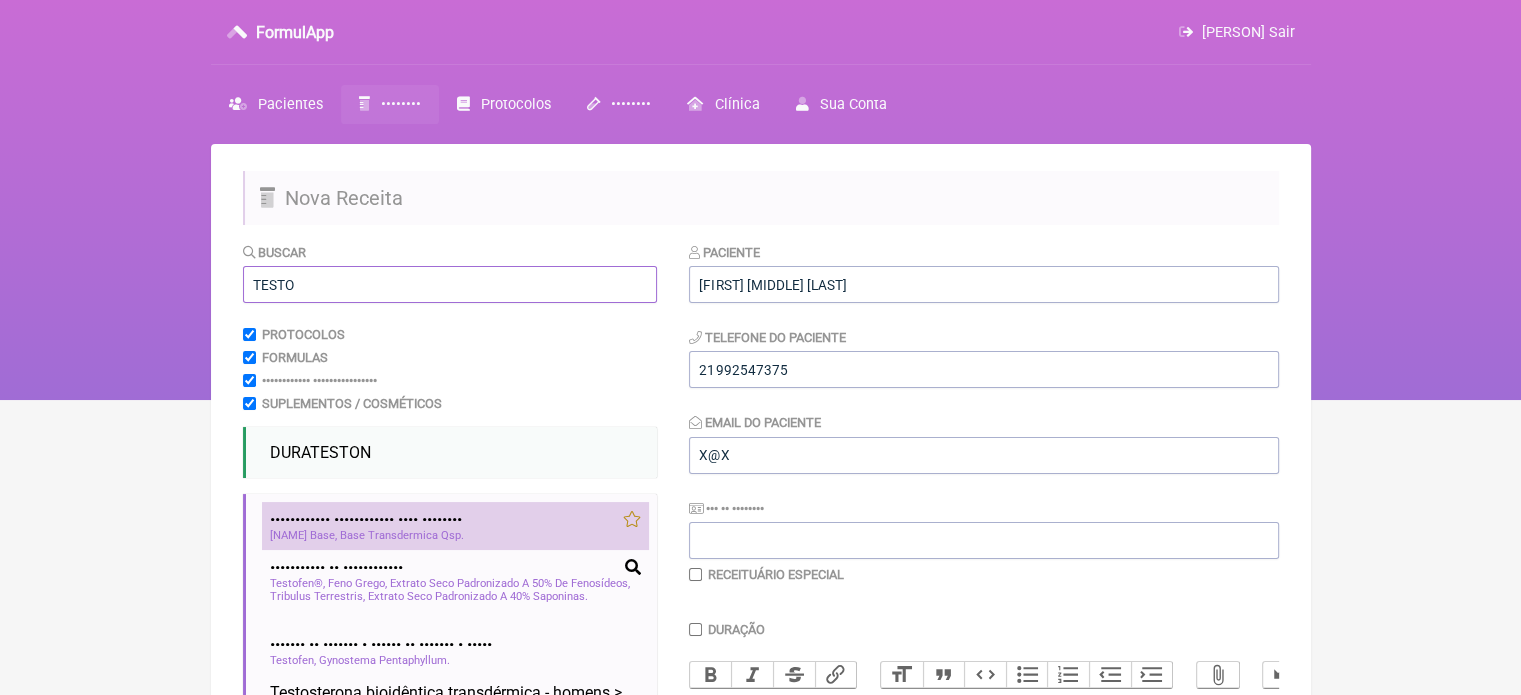 type on "TESTO" 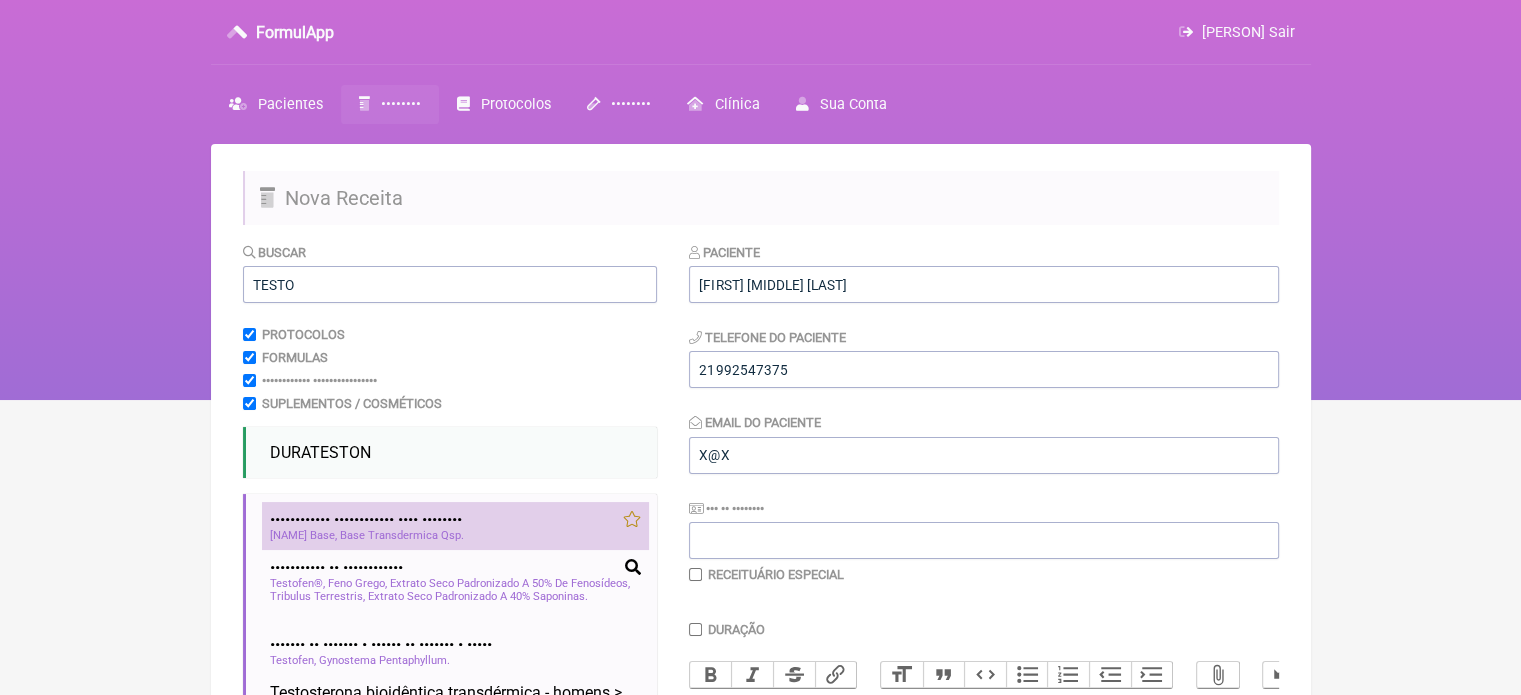 click on "[NAME] Base" at bounding box center [303, 535] 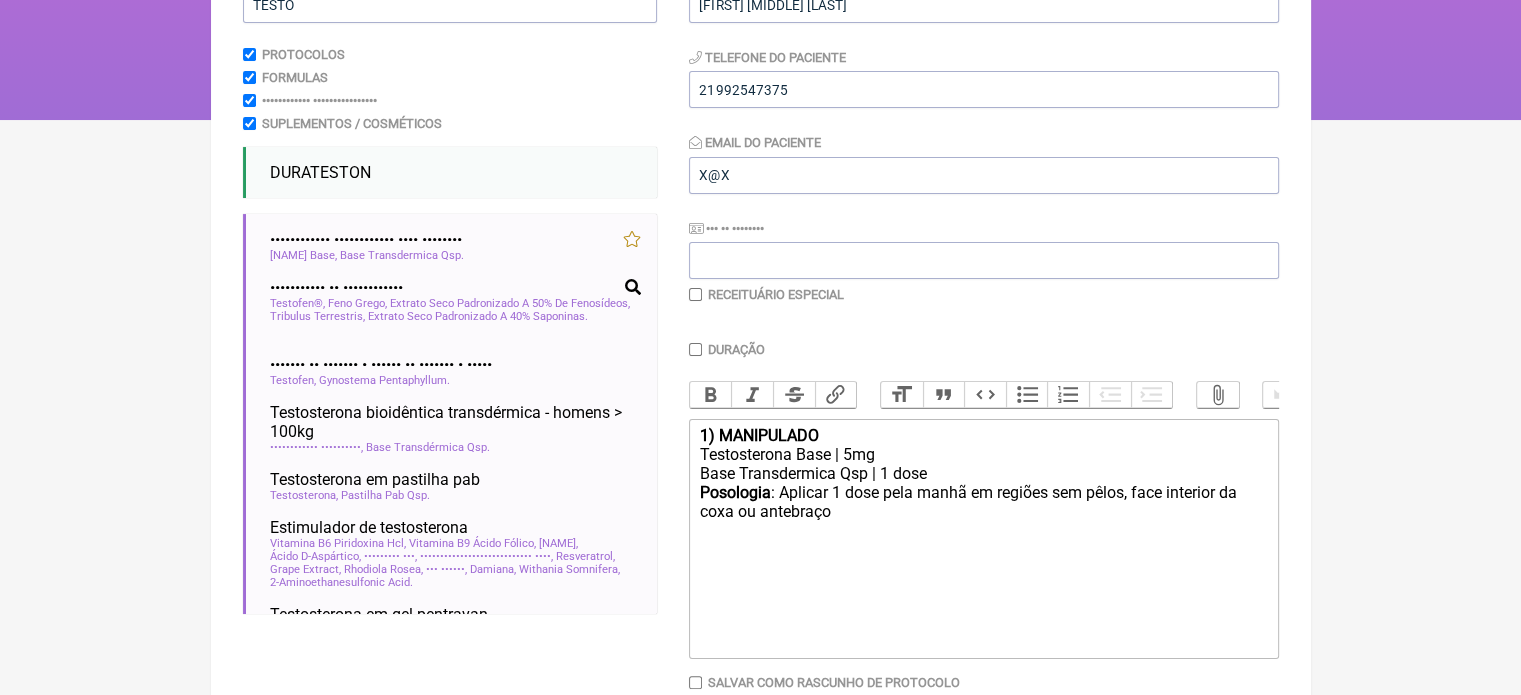scroll, scrollTop: 292, scrollLeft: 0, axis: vertical 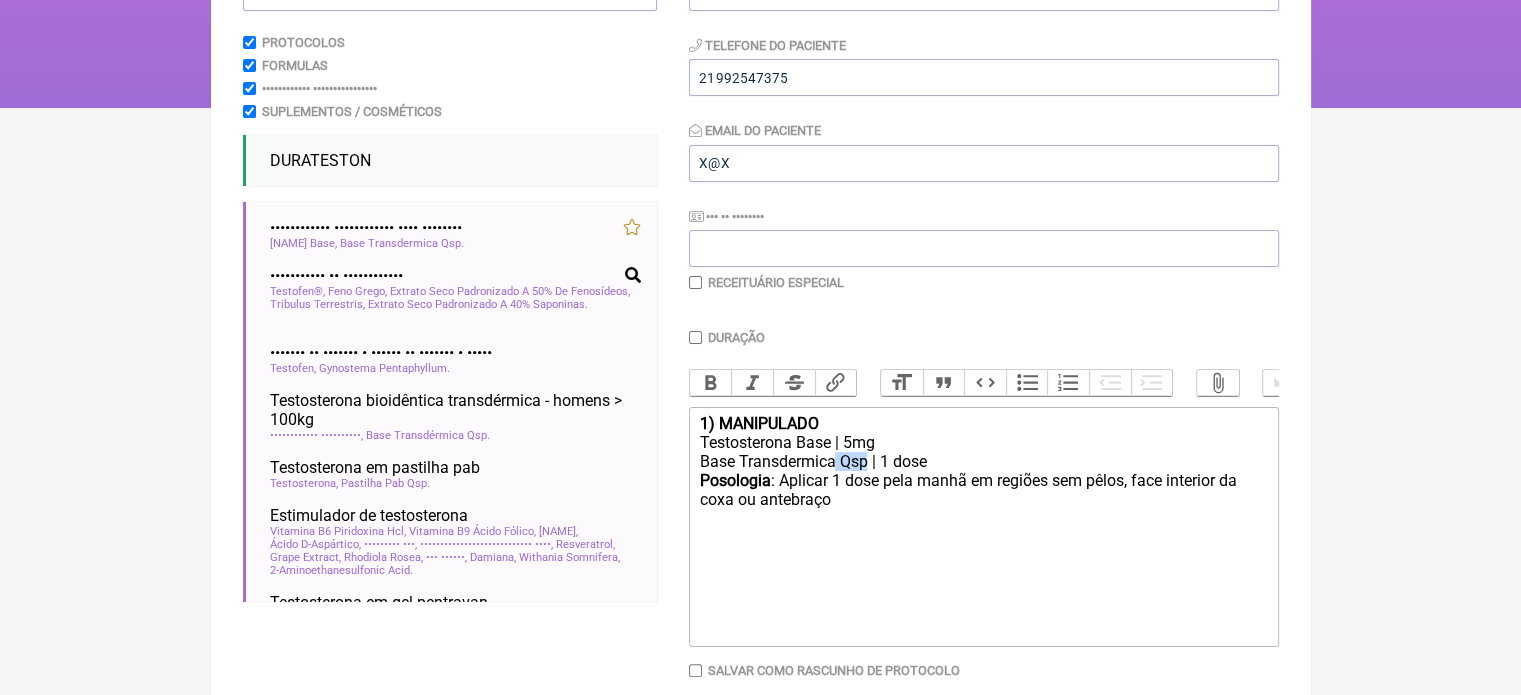 drag, startPoint x: 867, startPoint y: 477, endPoint x: 837, endPoint y: 482, distance: 30.413813 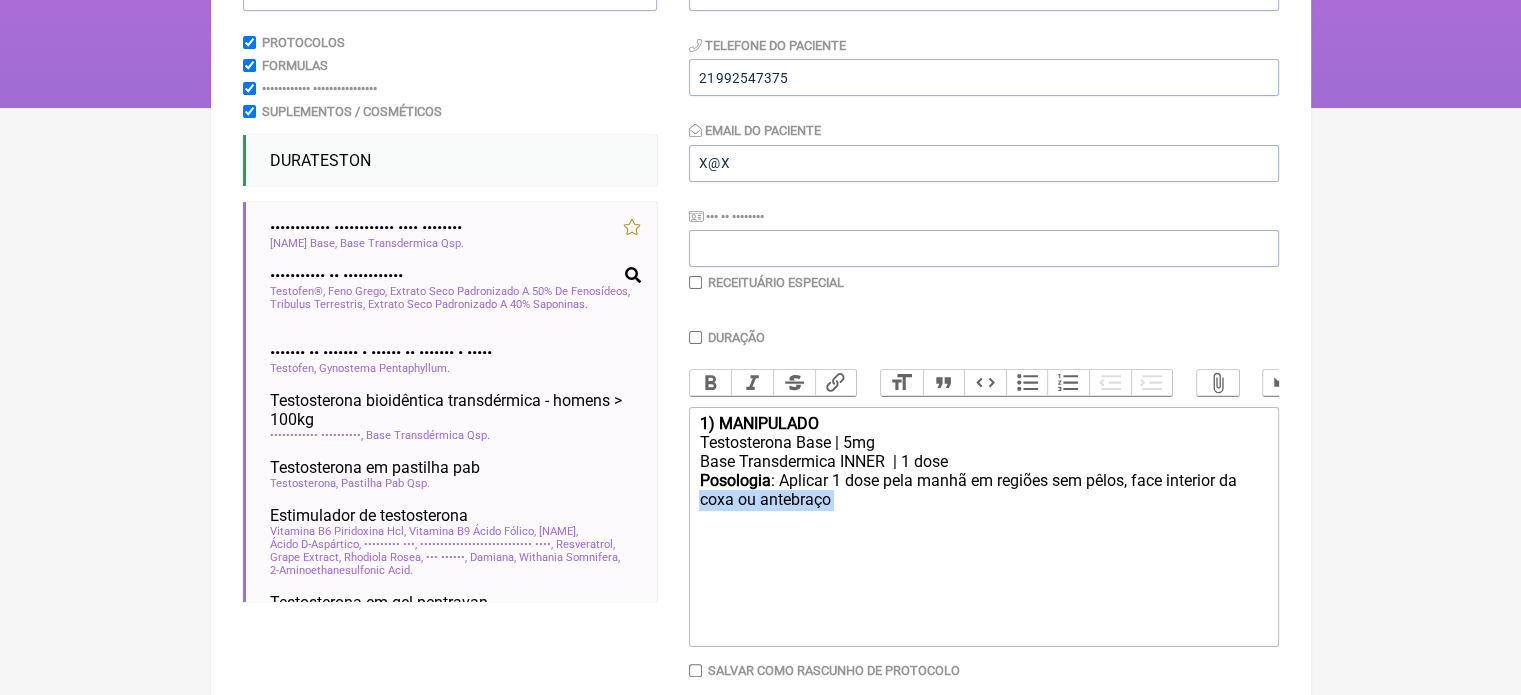drag, startPoint x: 863, startPoint y: 519, endPoint x: 662, endPoint y: 516, distance: 201.02238 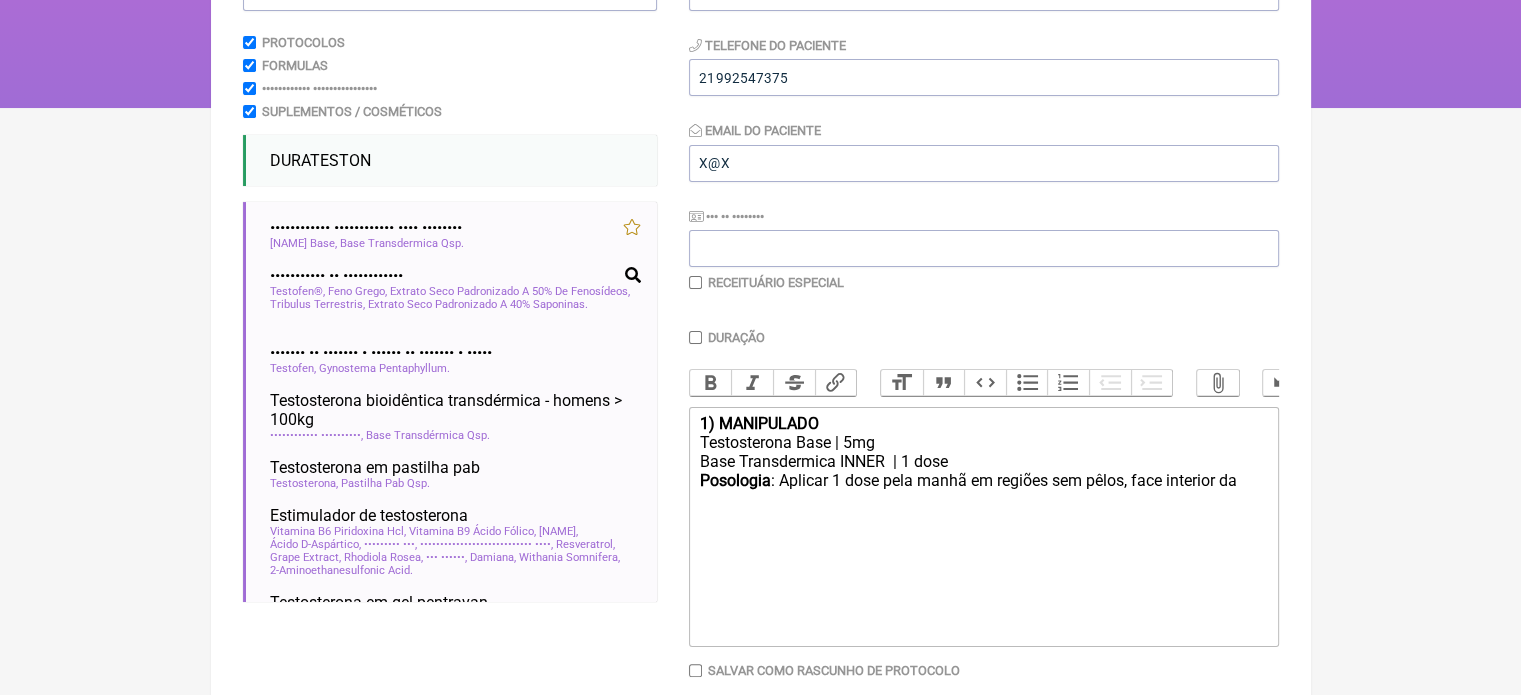 drag, startPoint x: 1248, startPoint y: 493, endPoint x: 921, endPoint y: 501, distance: 327.09784 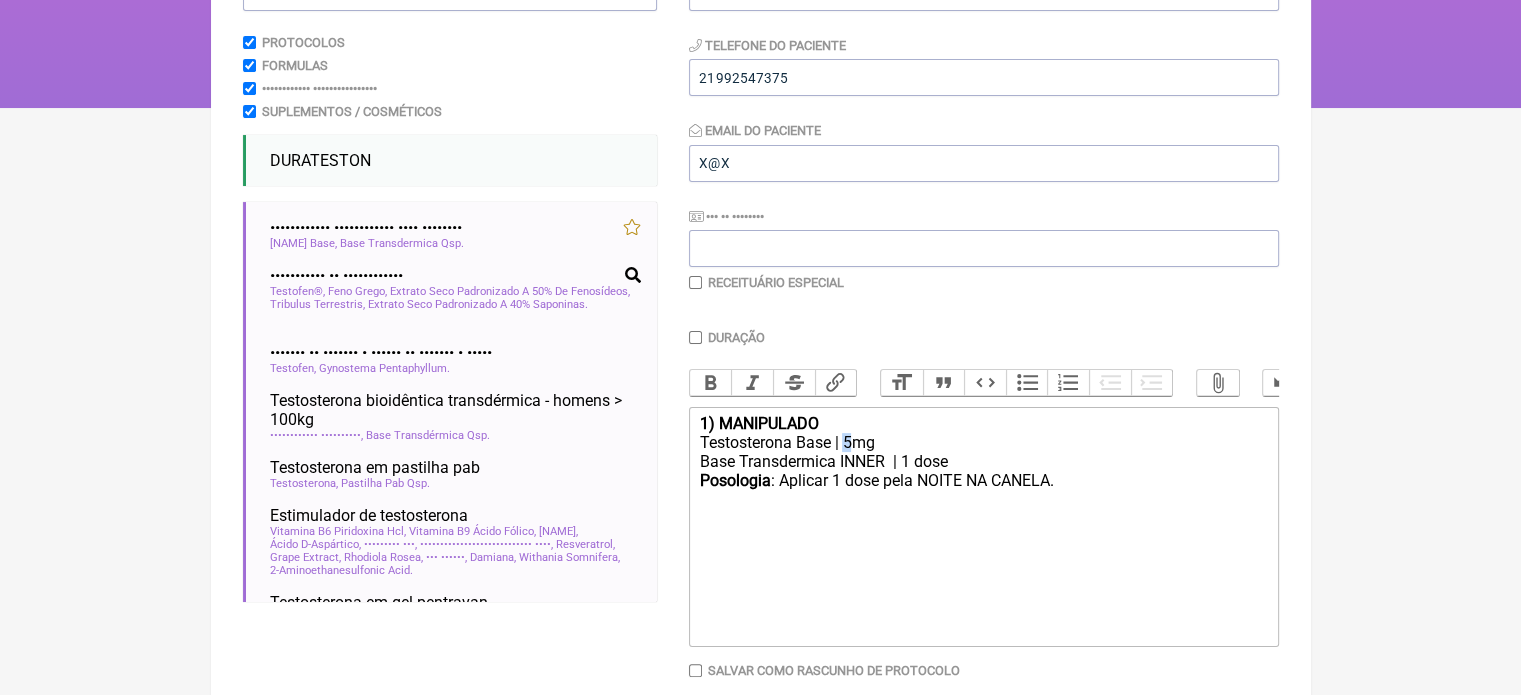 click on "Testosterona Base | 5mg" at bounding box center [983, 442] 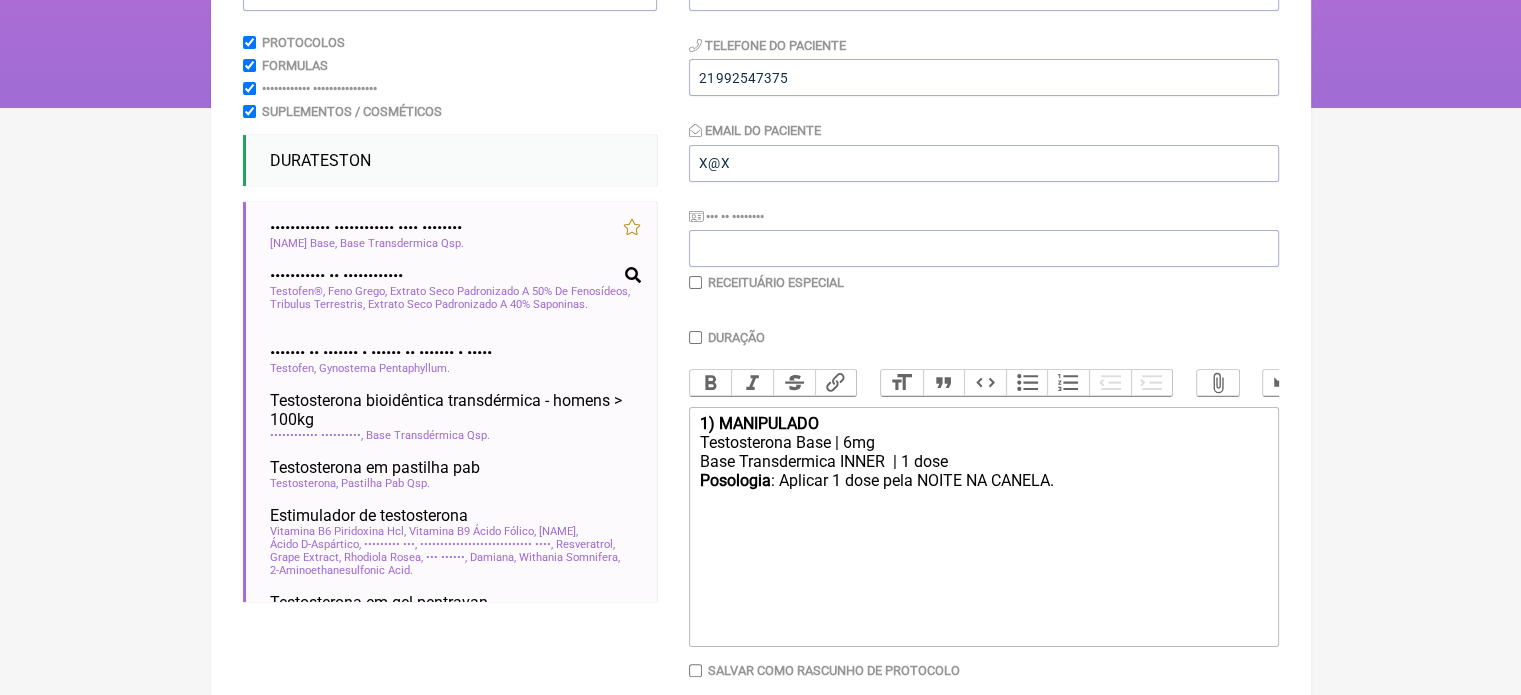 type on "<div><strong>1) MANIPULADO</strong></div><div>Testosterona Base | 6mg</div><div>Base Transdermica INNER&nbsp; | 1 dose</div><div><strong>Posologia</strong>: Aplicar 1 dose pela NOITE NA CANELA.<br><br></div>" 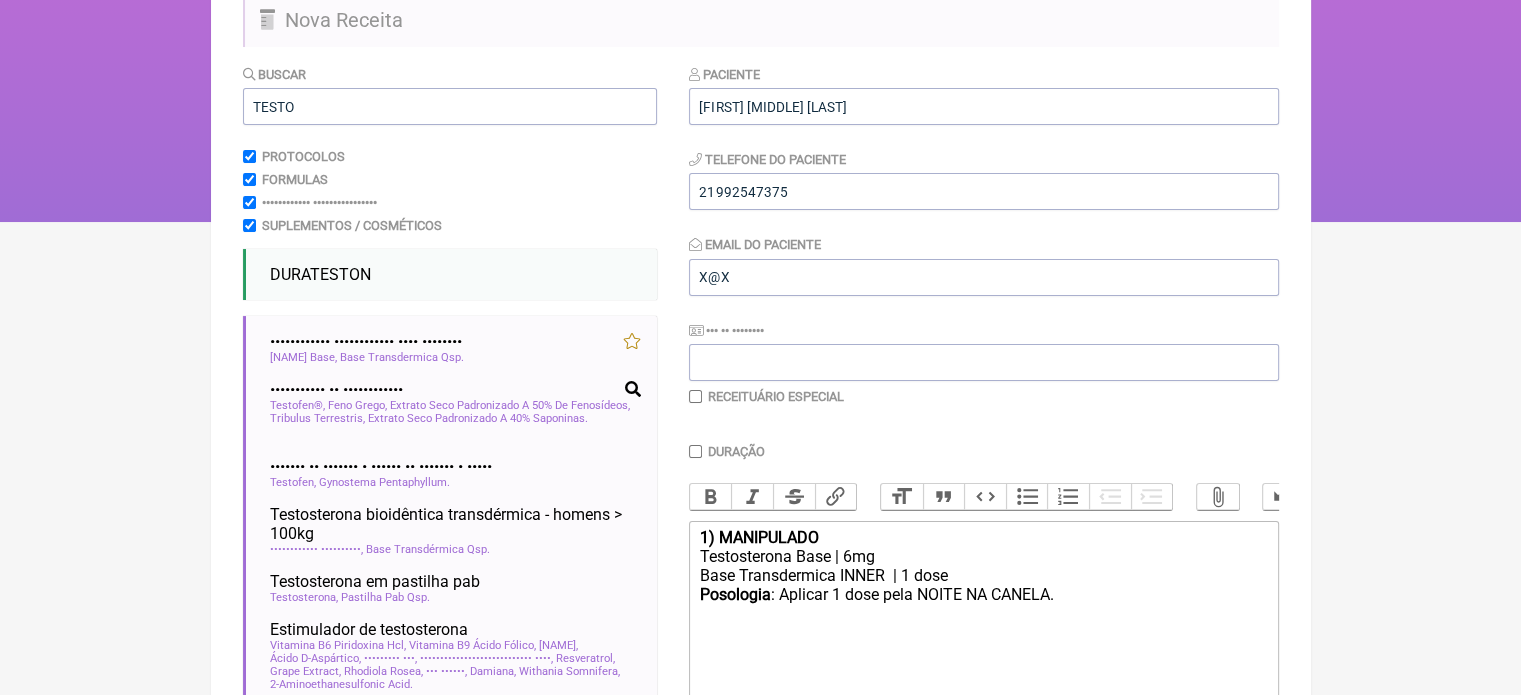 scroll, scrollTop: 0, scrollLeft: 0, axis: both 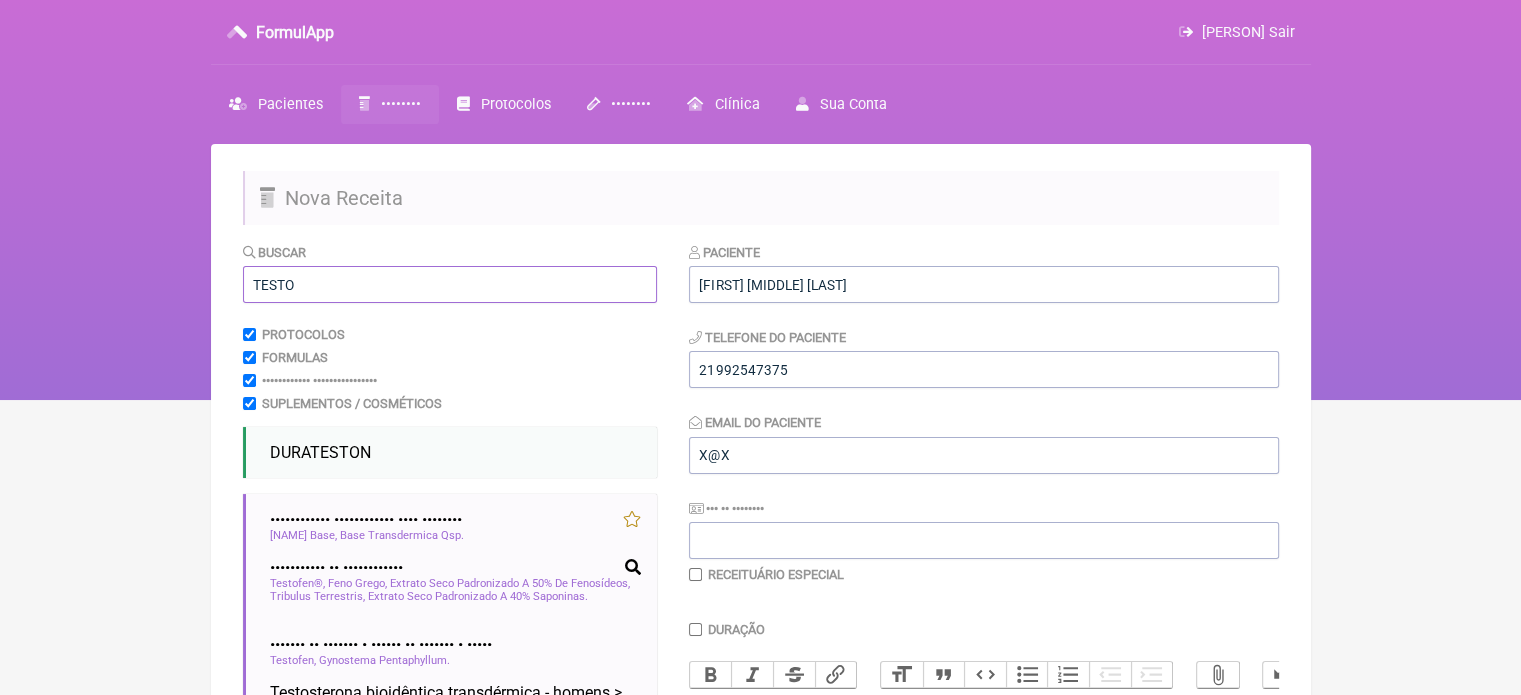 drag, startPoint x: 309, startPoint y: 292, endPoint x: 196, endPoint y: 295, distance: 113.03982 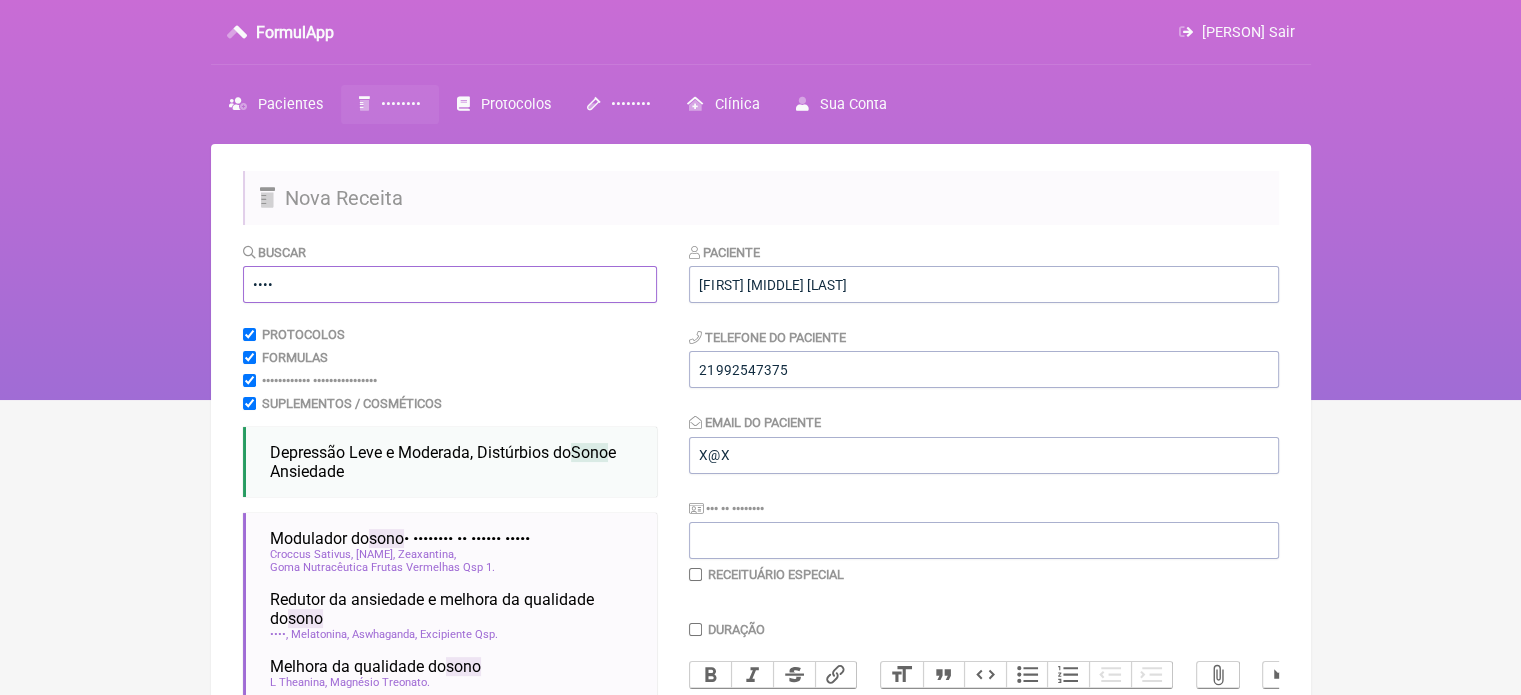 scroll, scrollTop: 200, scrollLeft: 0, axis: vertical 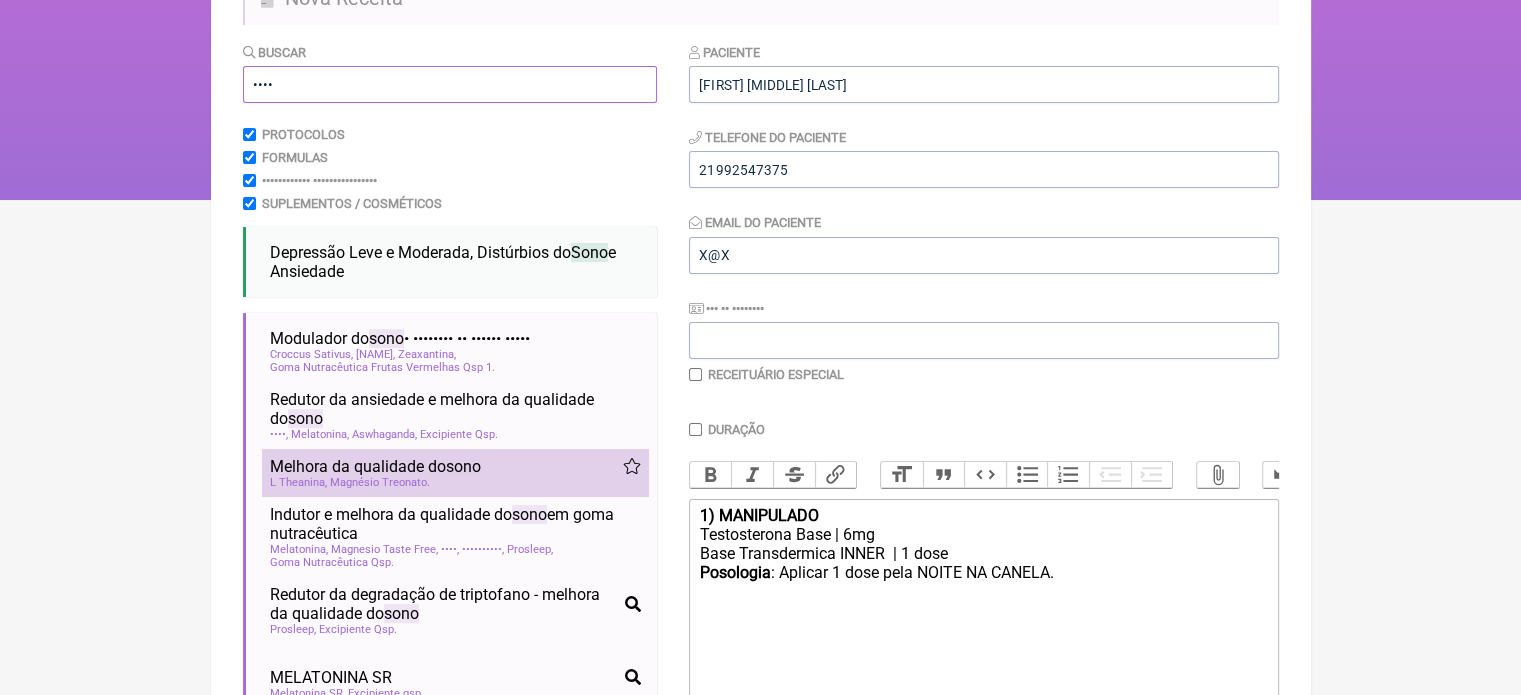type on "••••" 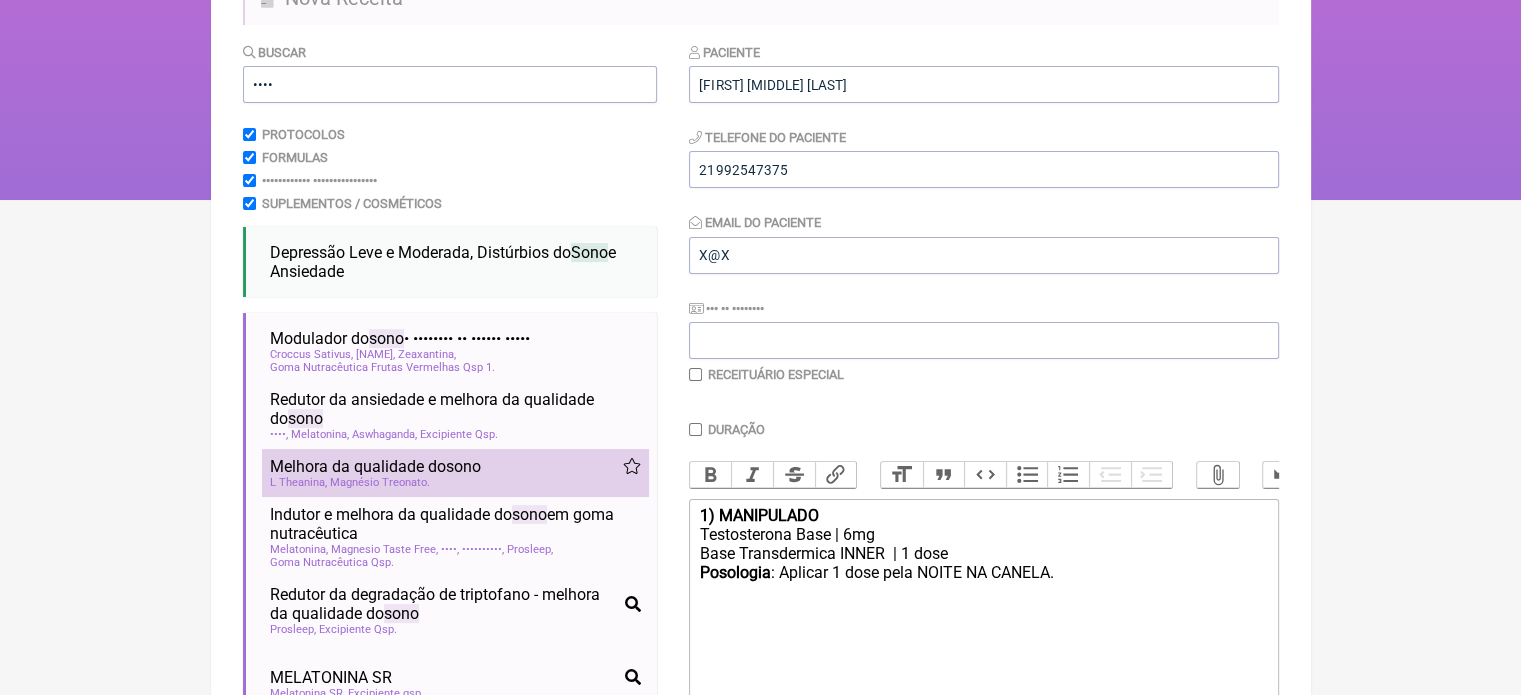 click on "Melhora da qualidade do  sono" at bounding box center [400, 338] 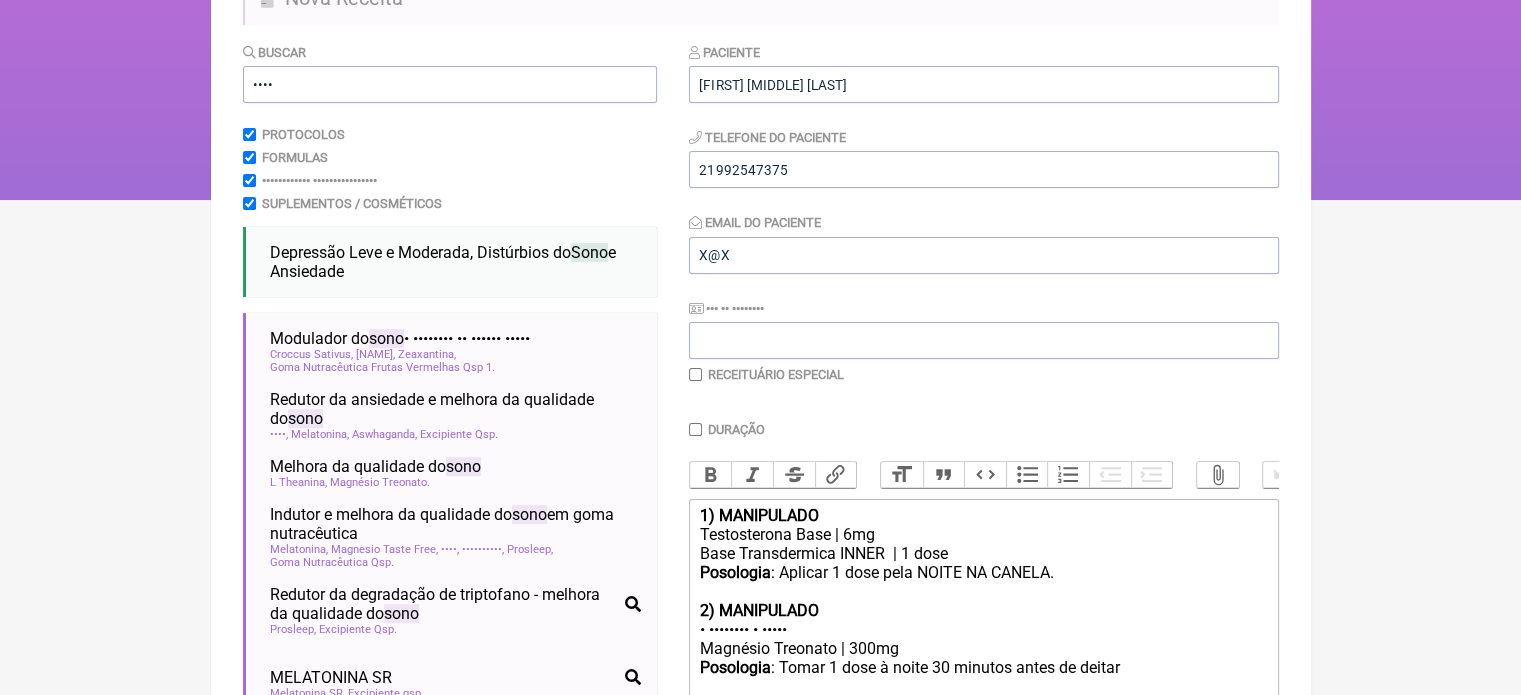 click on "Magnésio Treonato | 300mg" at bounding box center [983, 648] 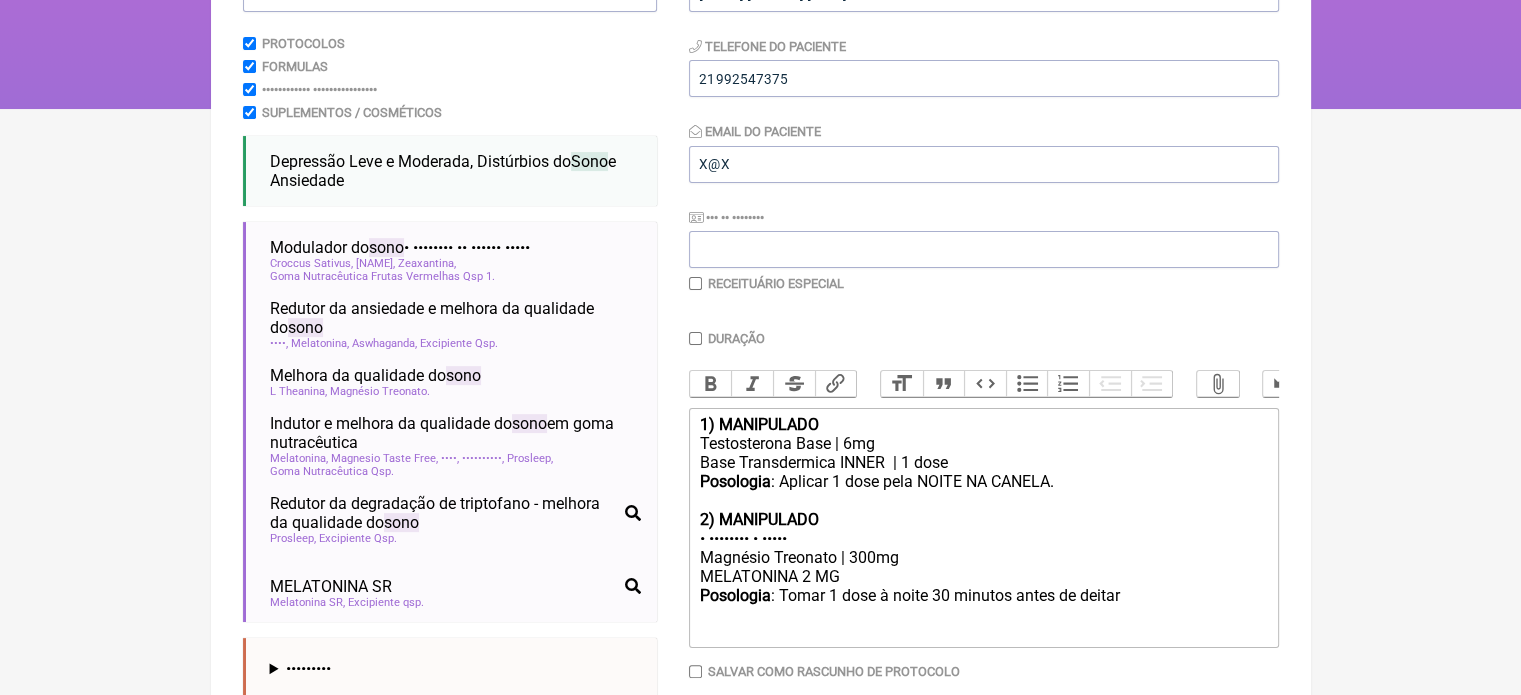 scroll, scrollTop: 300, scrollLeft: 0, axis: vertical 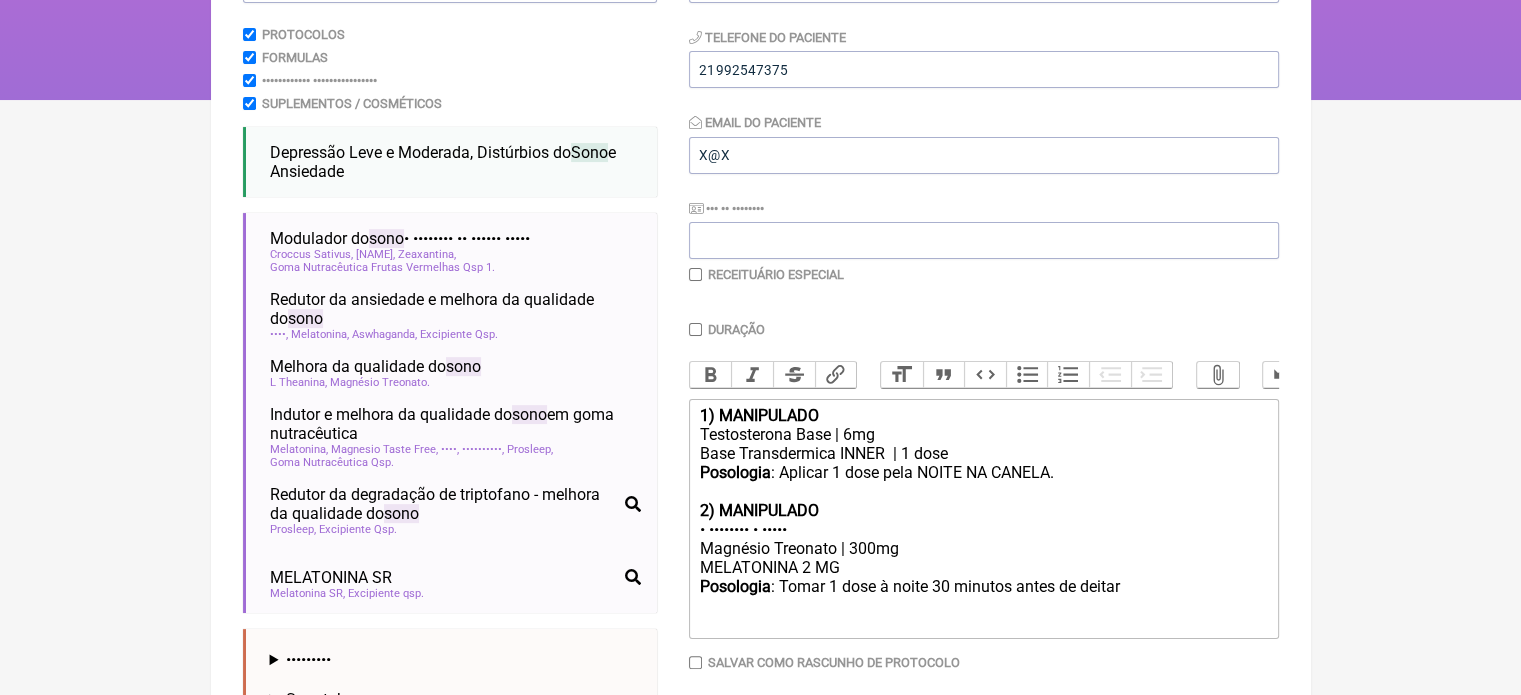 click on "Posologia : Tomar 1 dose à noite 30 minutos antes de deitar ㅤ" at bounding box center (983, 597) 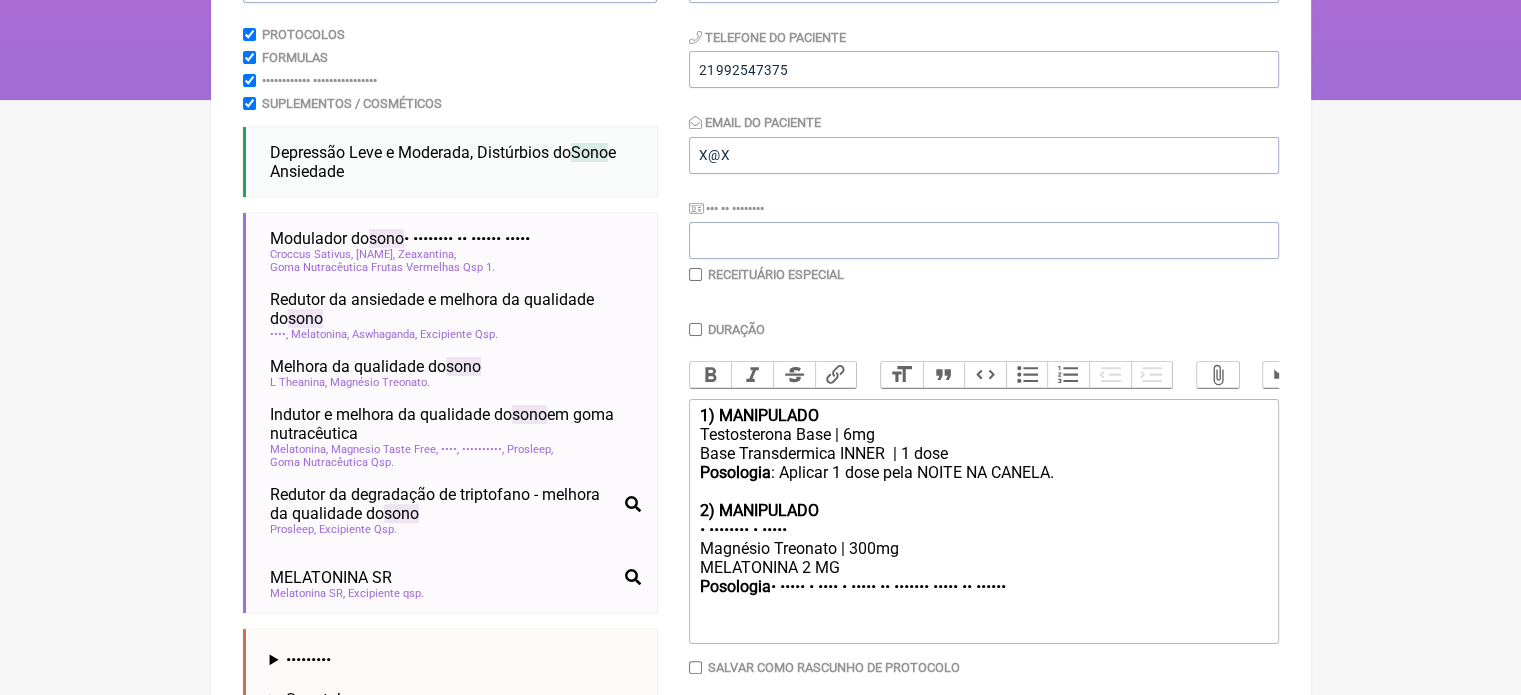 type on "<div><strong>1) MANIPULADO</strong></div><div>Testosterona Base | 6mg</div><div>Base Transdermica INNER&nbsp; | 1 dose</div><div><strong>Posologia</strong>: Aplicar 1 dose pela NOITE NA CANELA.<br><br></div><div><strong>2) MANIPULADO</strong></div><div>L Theanina | 200mg</div><div>Magnésio Treonato | 300mg<br>MELATONINA 2 MG&nbsp;</div><div><strong>Posologia</strong>: Tomar 1 dose à noite 30 minutos antes de deitar&nbsp;<br><br>ㅤ<br><br></div>" 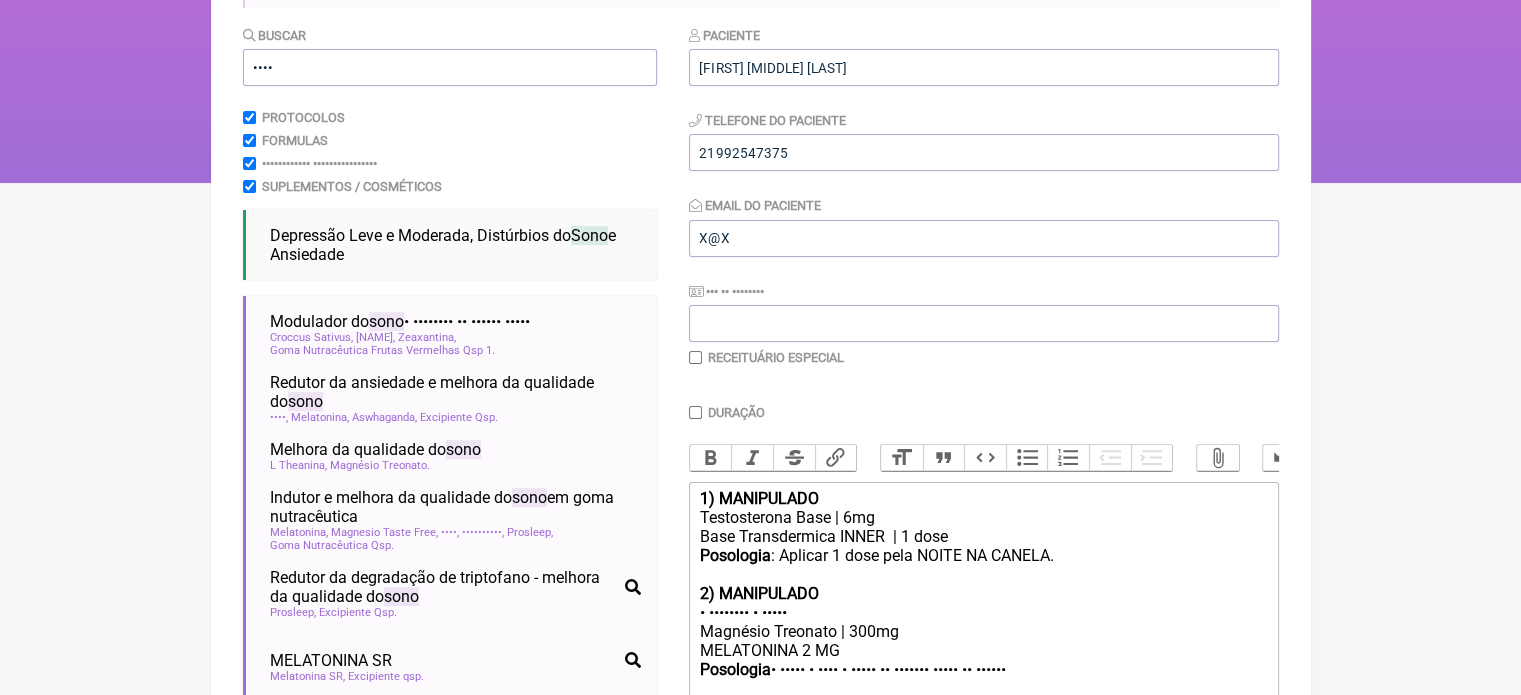 scroll, scrollTop: 100, scrollLeft: 0, axis: vertical 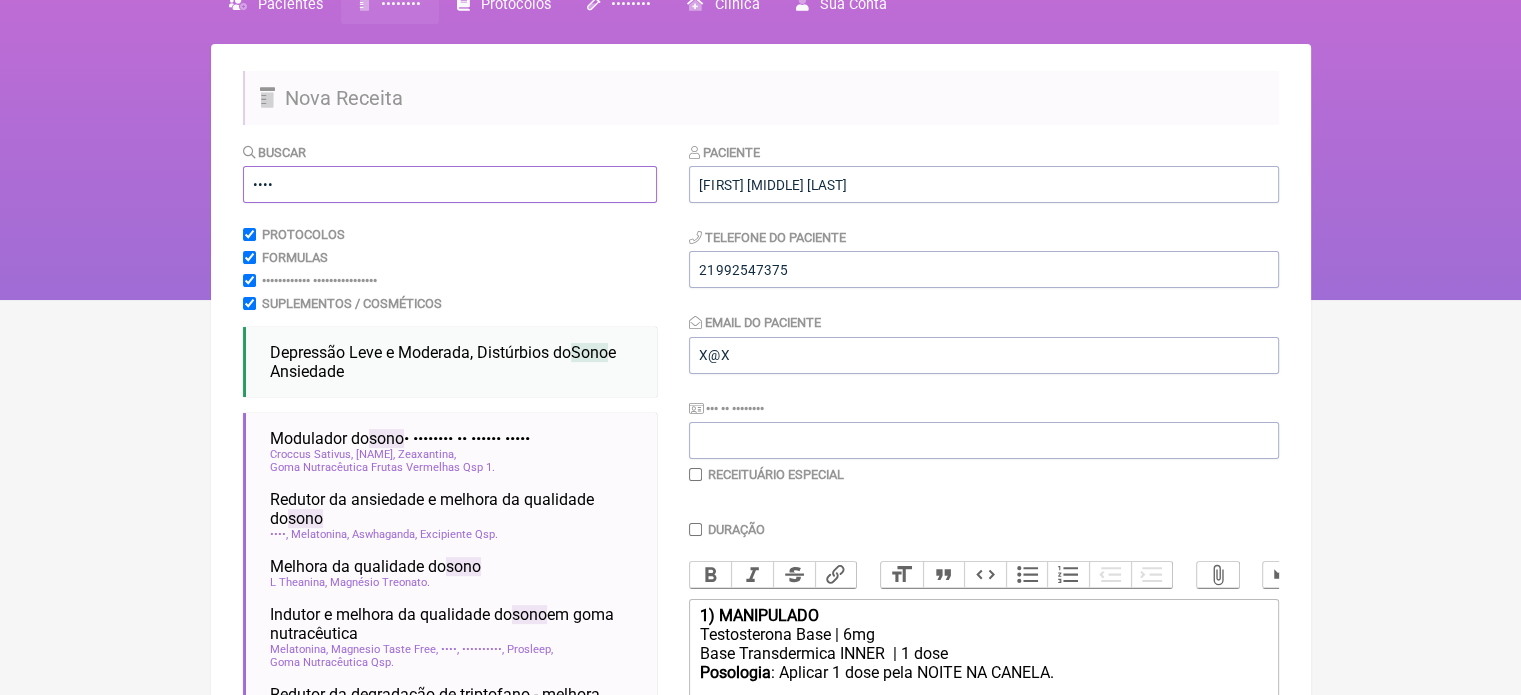 drag, startPoint x: 331, startPoint y: 192, endPoint x: 217, endPoint y: 159, distance: 118.680244 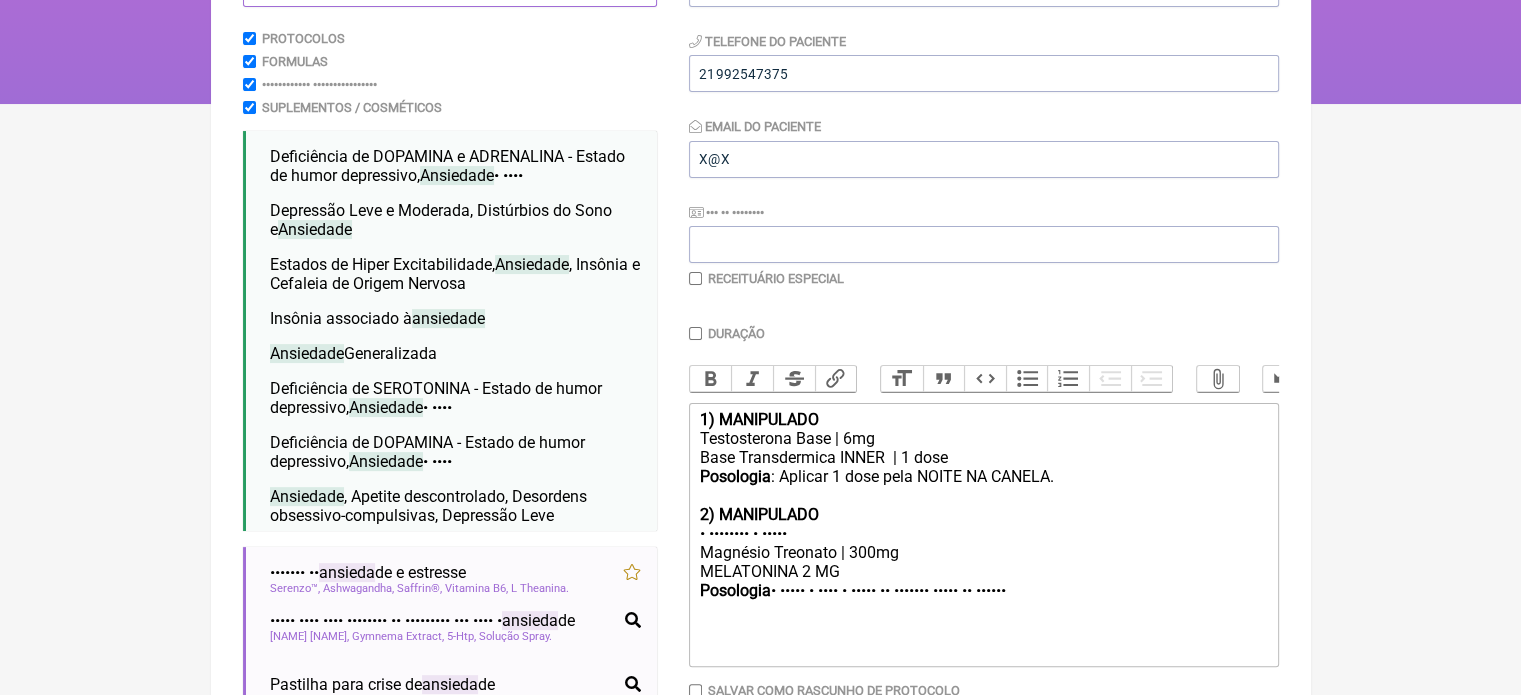 scroll, scrollTop: 300, scrollLeft: 0, axis: vertical 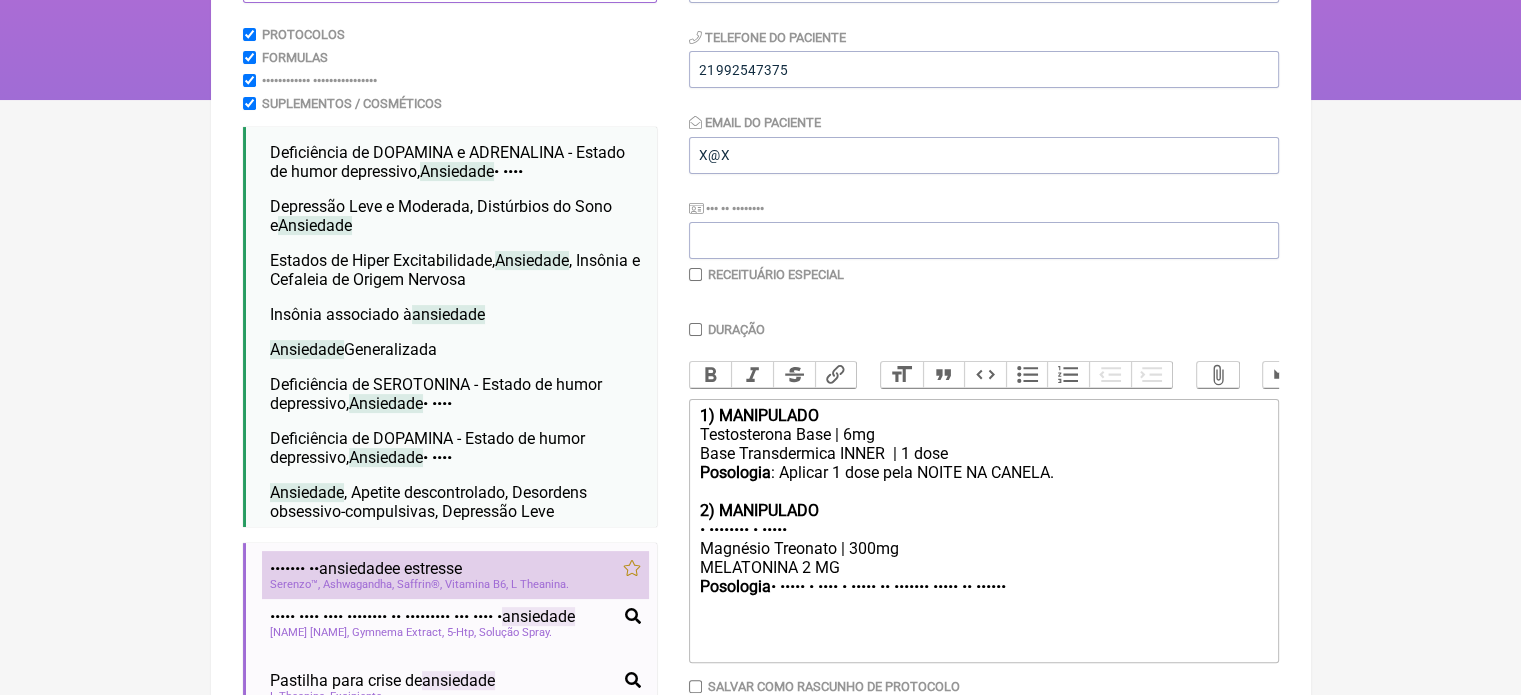 type on "ANSIEDADE" 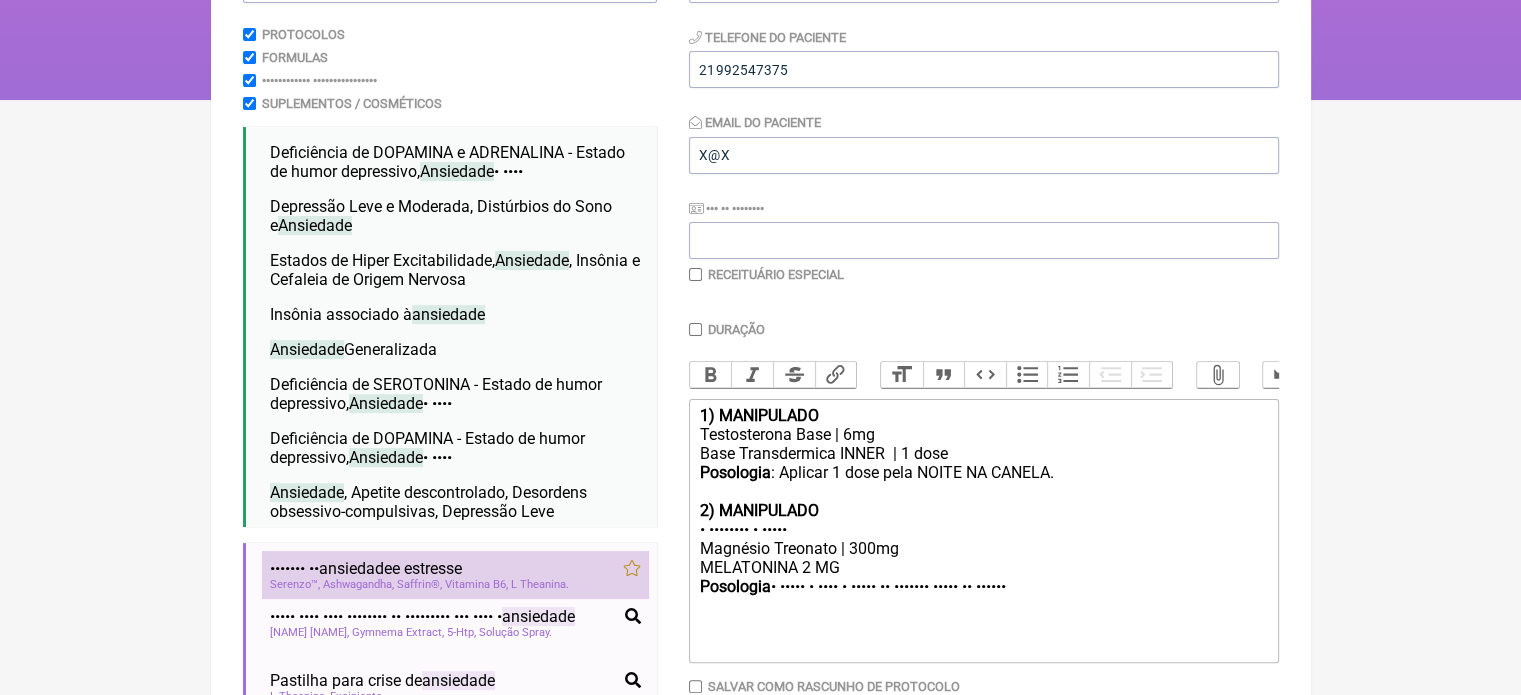 click on "Redutor da  ansiedade  e estresse" at bounding box center (366, 568) 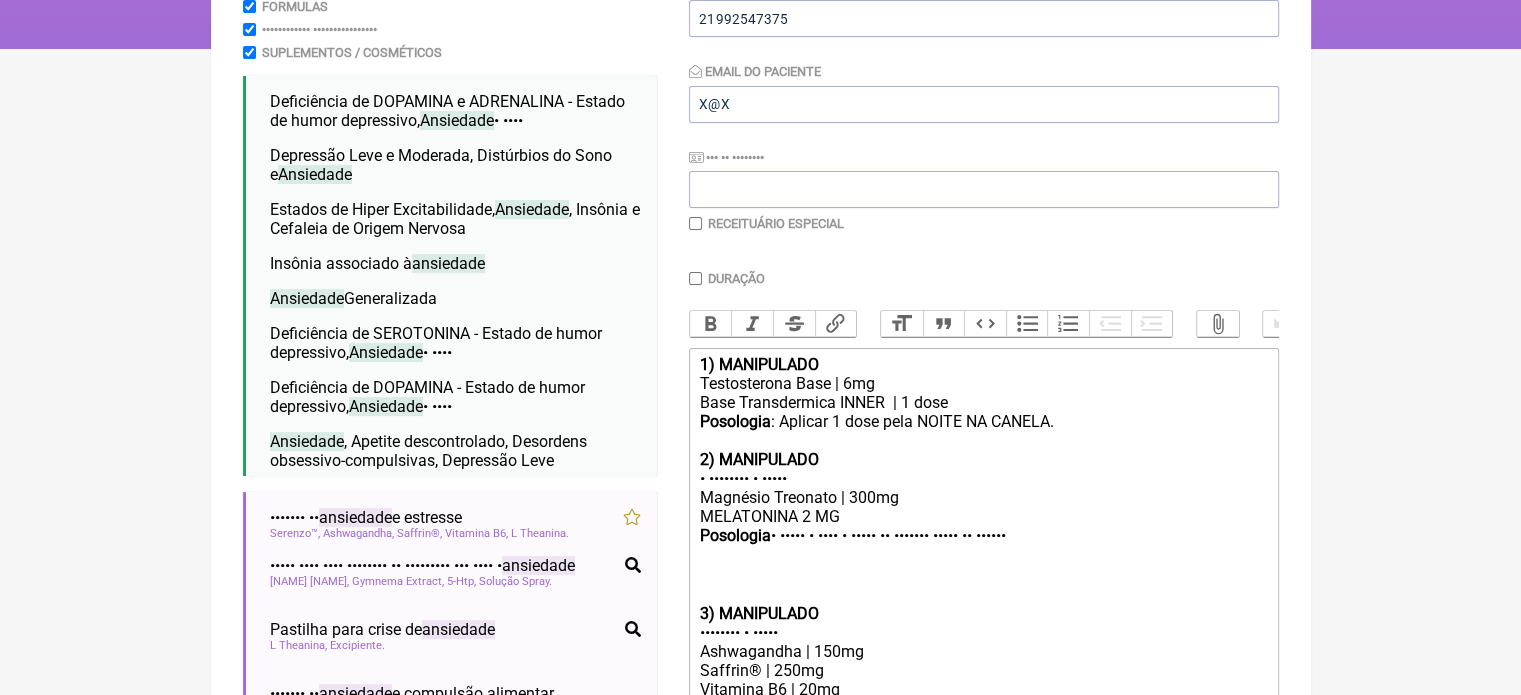 scroll, scrollTop: 400, scrollLeft: 0, axis: vertical 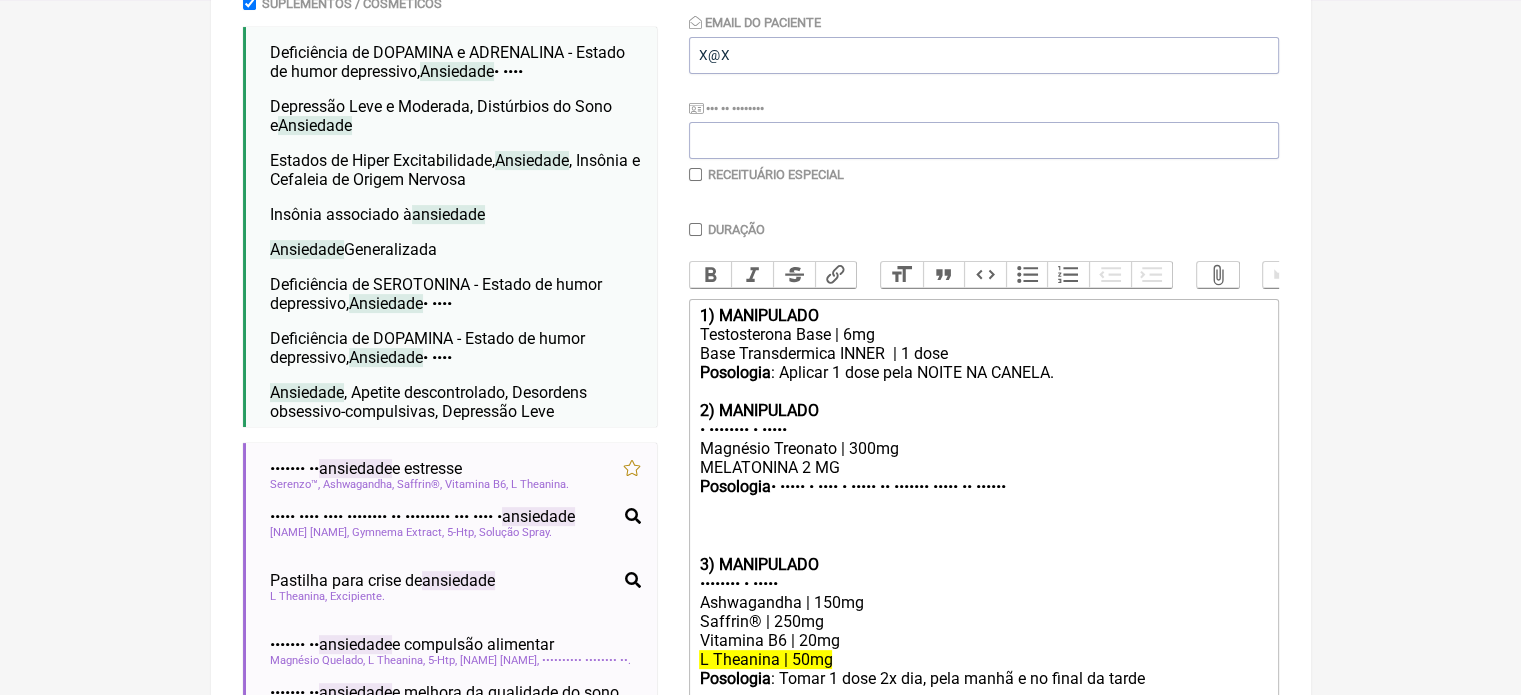 click on "3) MANIPULADO" at bounding box center (758, 315) 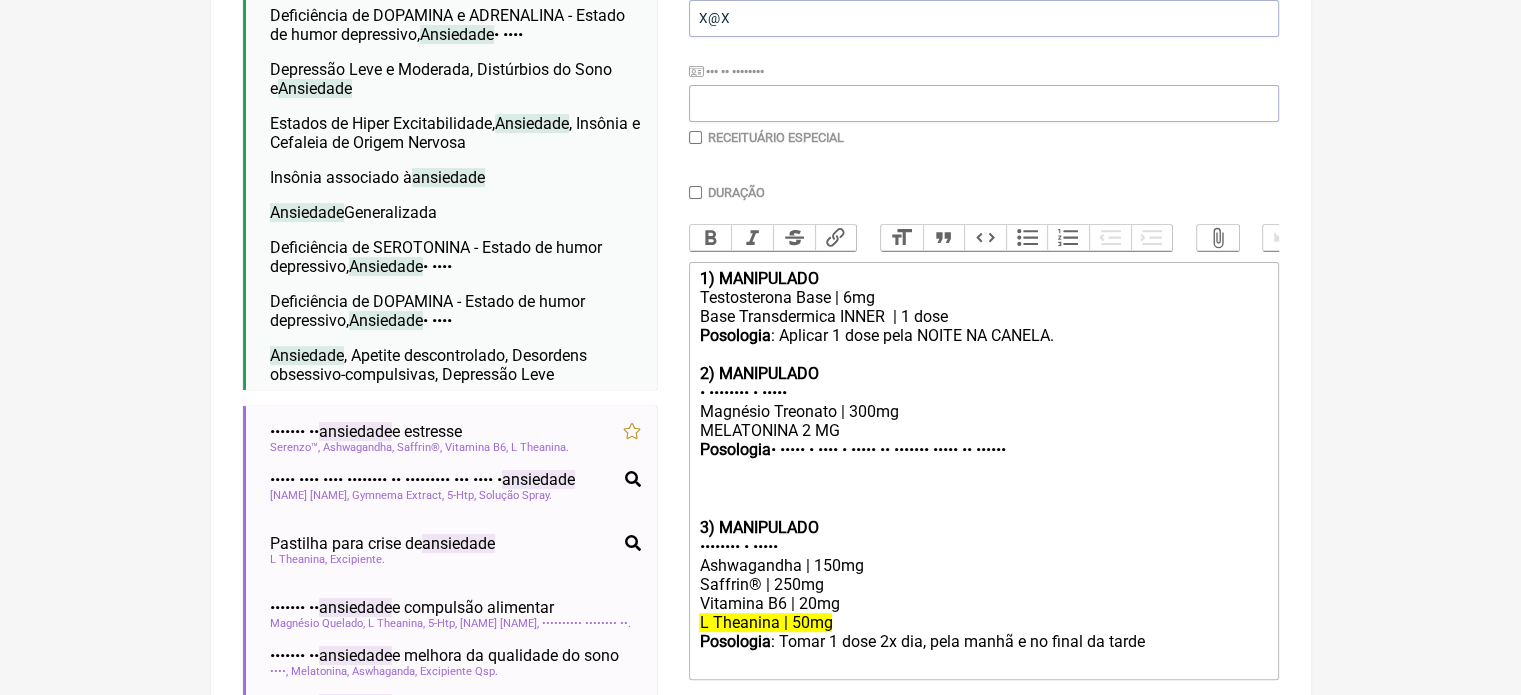 scroll, scrollTop: 500, scrollLeft: 0, axis: vertical 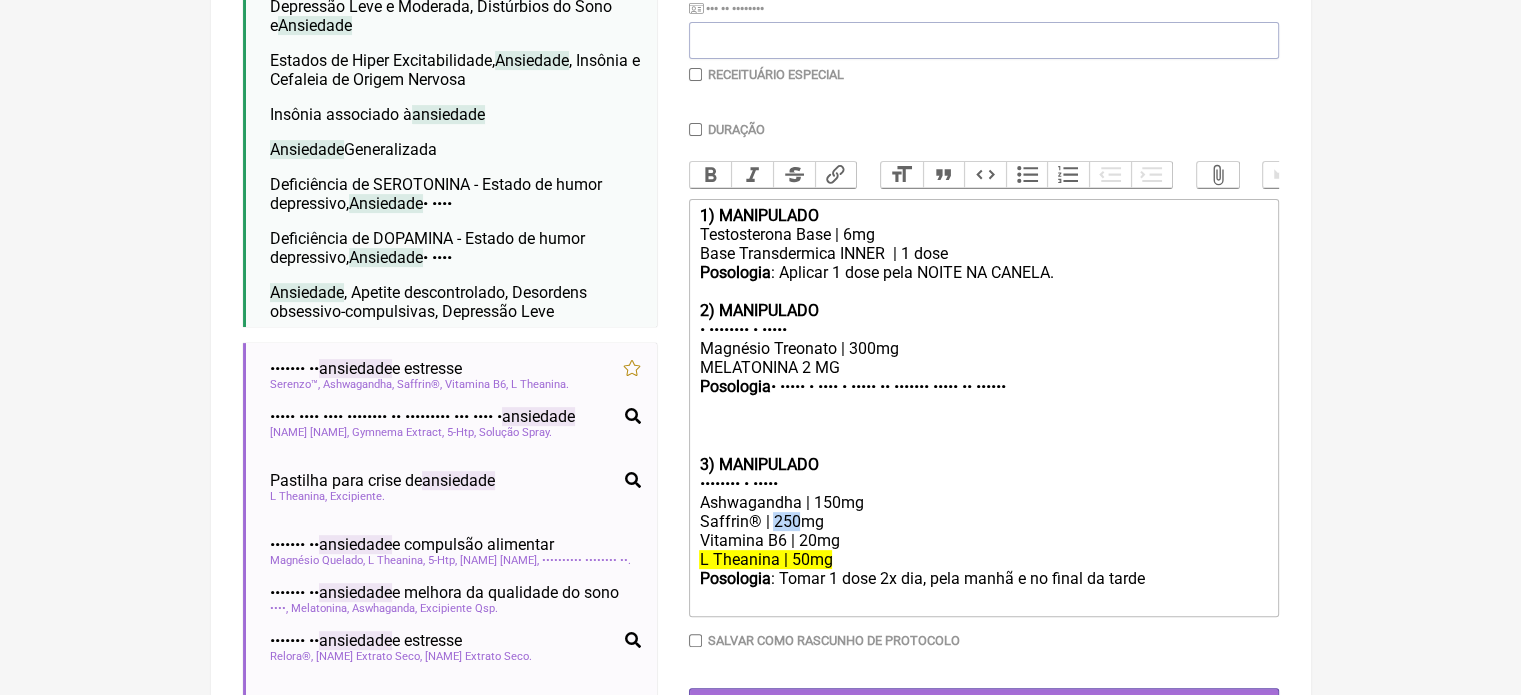 drag, startPoint x: 800, startPoint y: 536, endPoint x: 772, endPoint y: 539, distance: 28.160255 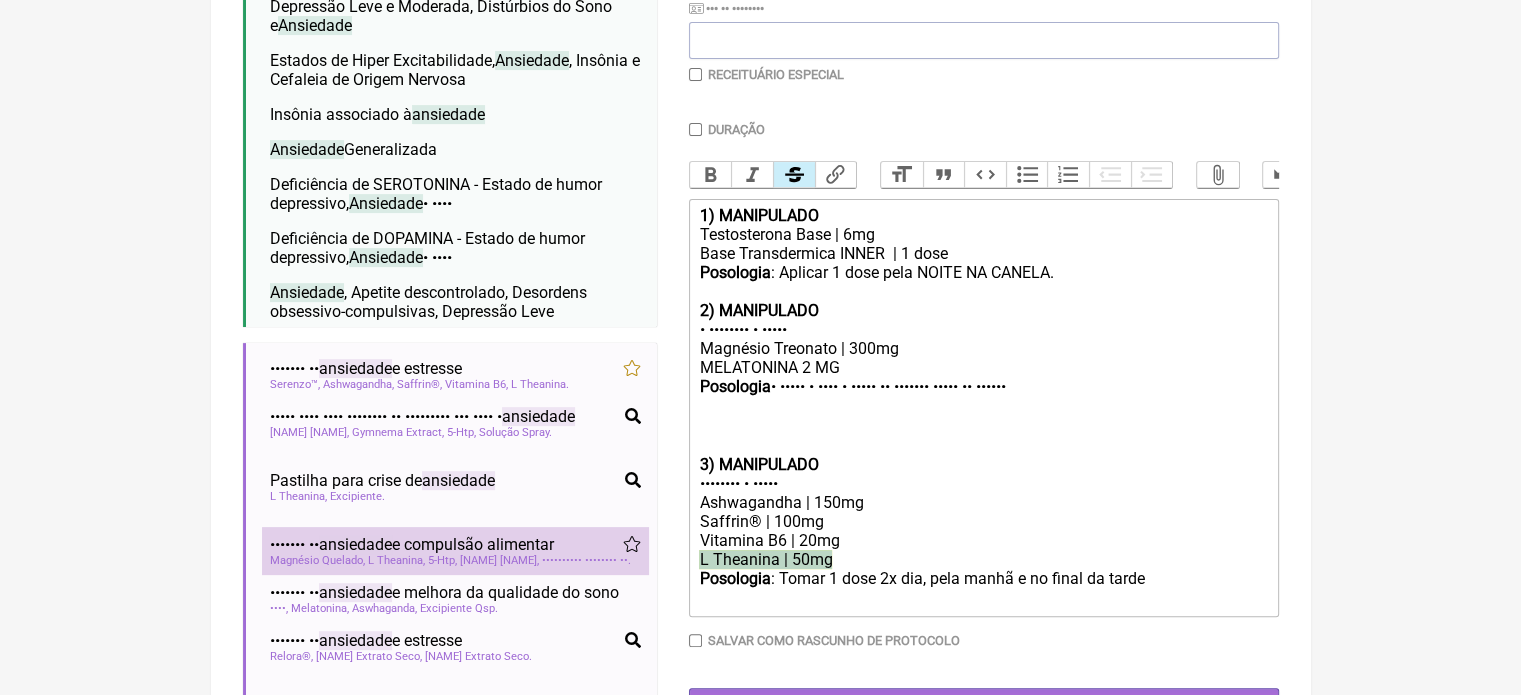 drag, startPoint x: 841, startPoint y: 585, endPoint x: 628, endPoint y: 583, distance: 213.00938 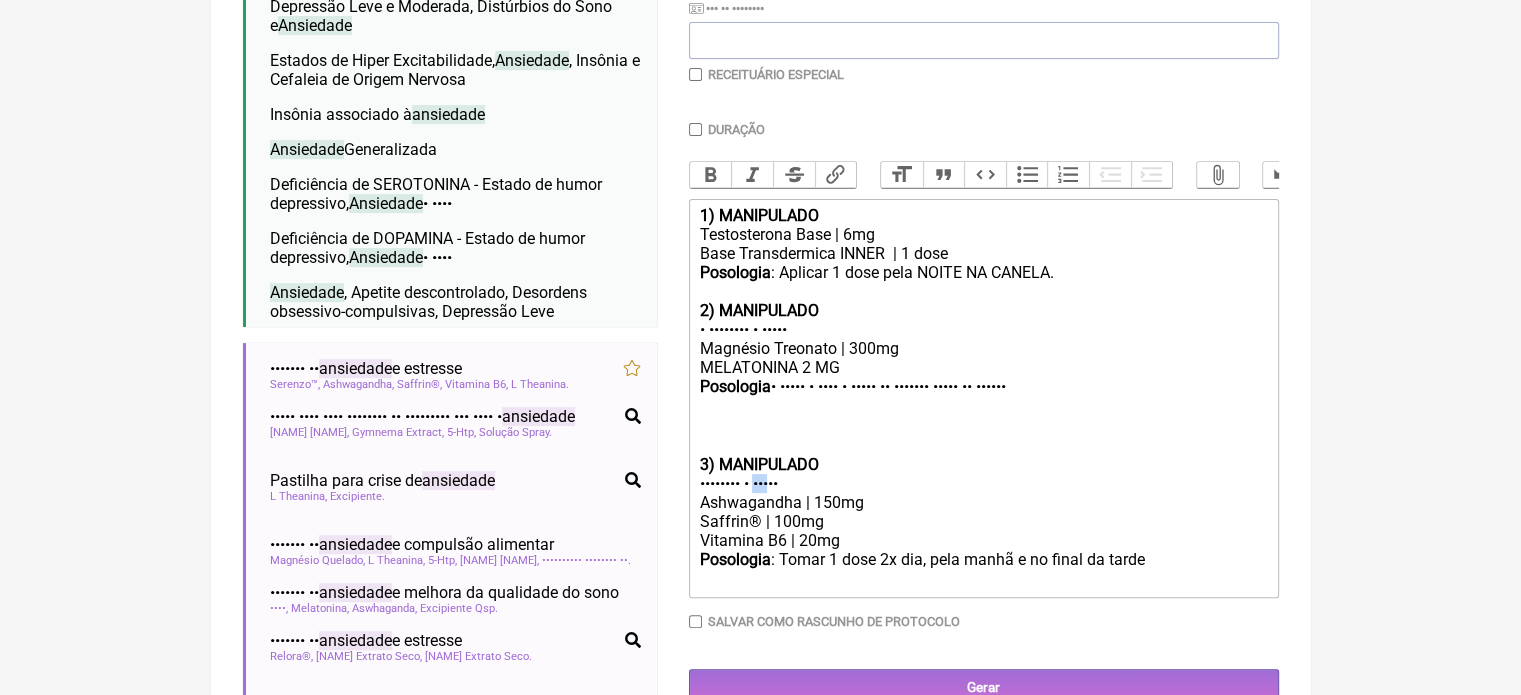 drag, startPoint x: 802, startPoint y: 499, endPoint x: 782, endPoint y: 499, distance: 20 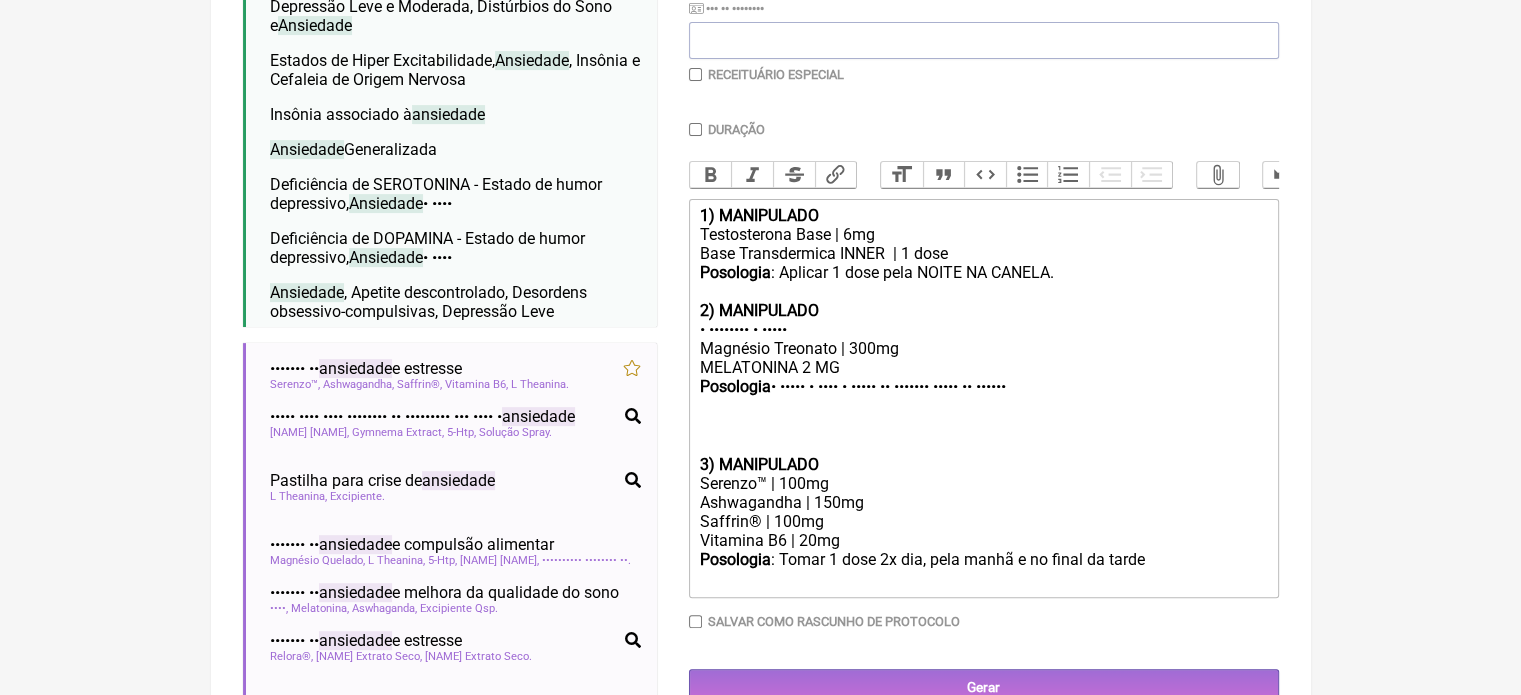 click on "•• •••••••••• •••••••••••• •••• • ••• •••• •••••••••••• •••••  • • •••• ••••••••• • ••••••• • •••• •••• ••••• •• ••••••• •• •••••••••• • •••••••• • ••••• •••••••• •••••••• • ••••• •••••••••• • ••  ••••••••• • ••••• • •••• • ••••• •• ••••••• ••••• •• ••••••  • •• •••••••••• •••••••• • ••••• ••••••••••• • ••••• •••••••• • ••••• •••••••• •• • •••• ••••••••• • ••••• • •••• •• •••• •••• ••••• • •• ••••• •• ••••• •" at bounding box center (984, 398) 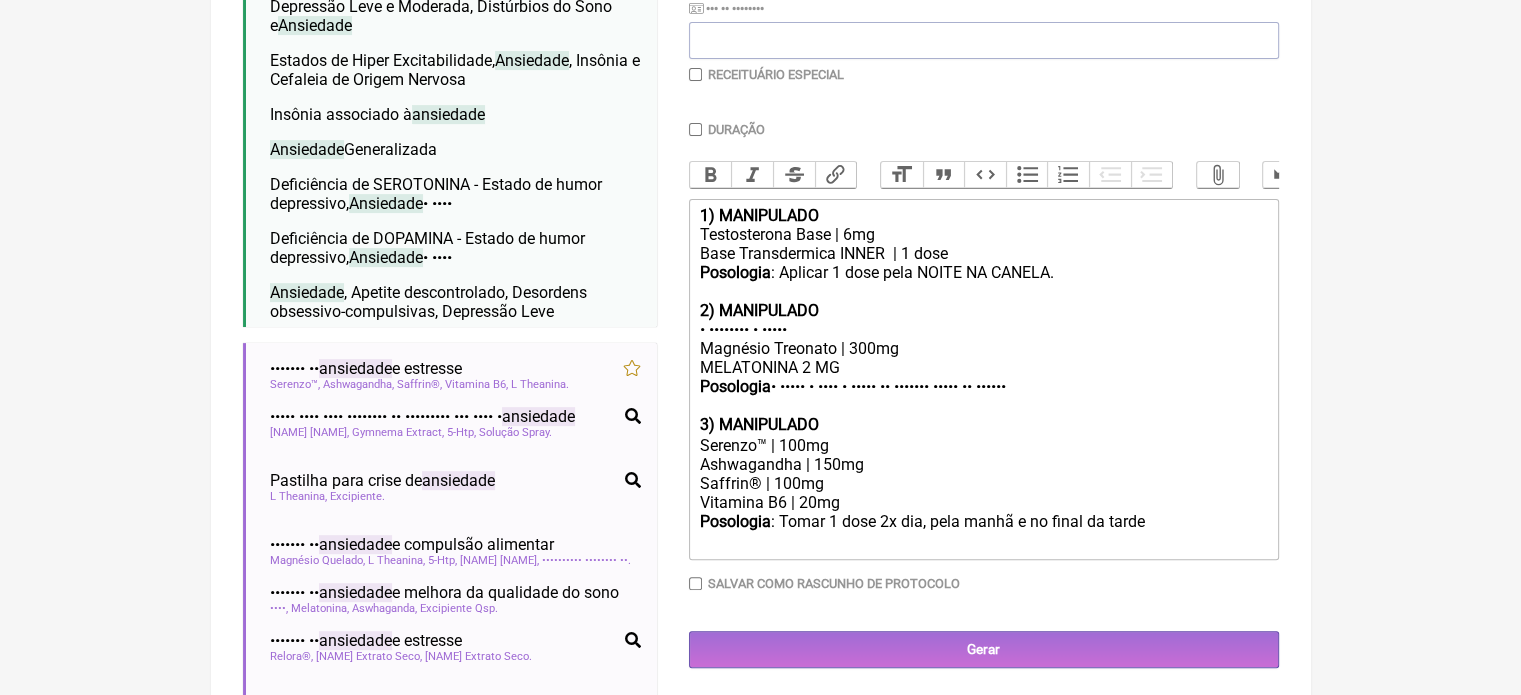 type on "••••••••••••••• •••••••••••••••••••••••••••••••••••••••••• •••• • •••••••••••••••••• •••••••••••• ••••••••••• • • •••••••••••••••••••••••••••••••••••••••••• ••••••• • •••• •••• ••••• •• •••••••••••••••••••••••••••••••••••• ••••••••••••••••••••••••••••••• •••••••• • •••••••••••••••••••••••• •••••••• • ••••••••••••••••••• • •••••••••••••••••••••••••••••••••••••••••••••• ••••• • •••• • ••••• •• ••••••• ••••• •• •••••••••••••••••••••••••••••• •••••••••••••••••••••••••••••••••••••• • ••••••••••••••••••••••••••• • •••••••••••••••••••••••• • •••••••••••••••••••••••• •• • •••••••••••••••••••••••••••••••••••••••••• ••••• • •••• •• •••• •••• ••••• • •• ••••• •• ••••• •••••••••••••••" 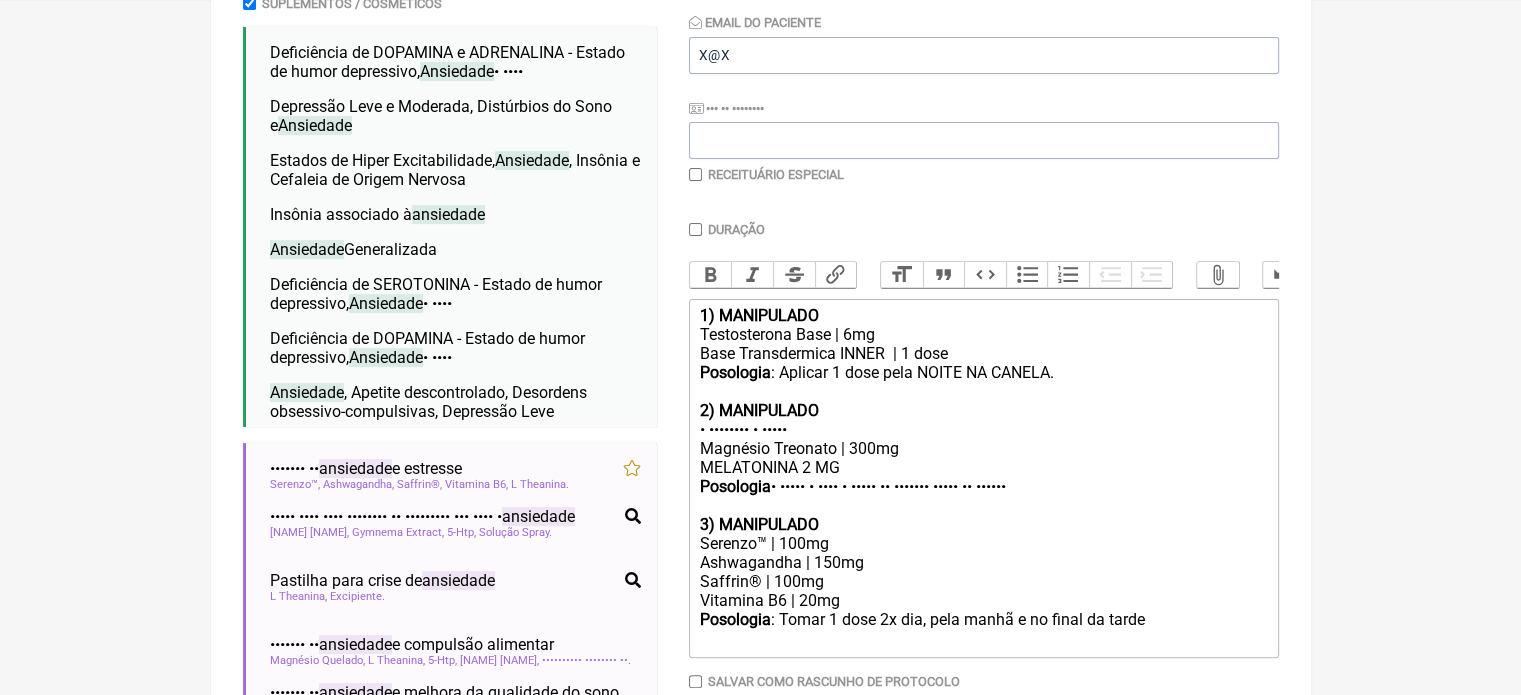 scroll, scrollTop: 300, scrollLeft: 0, axis: vertical 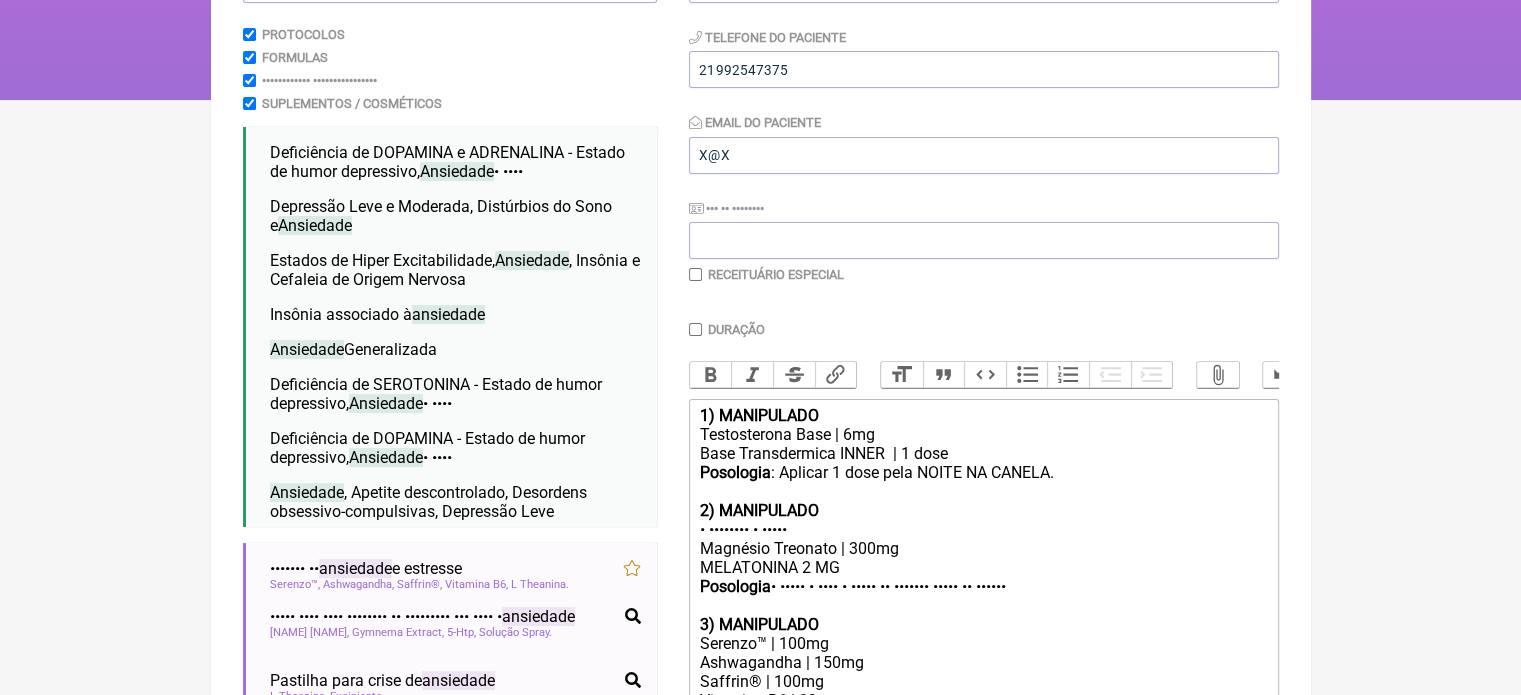 click at bounding box center (695, 274) 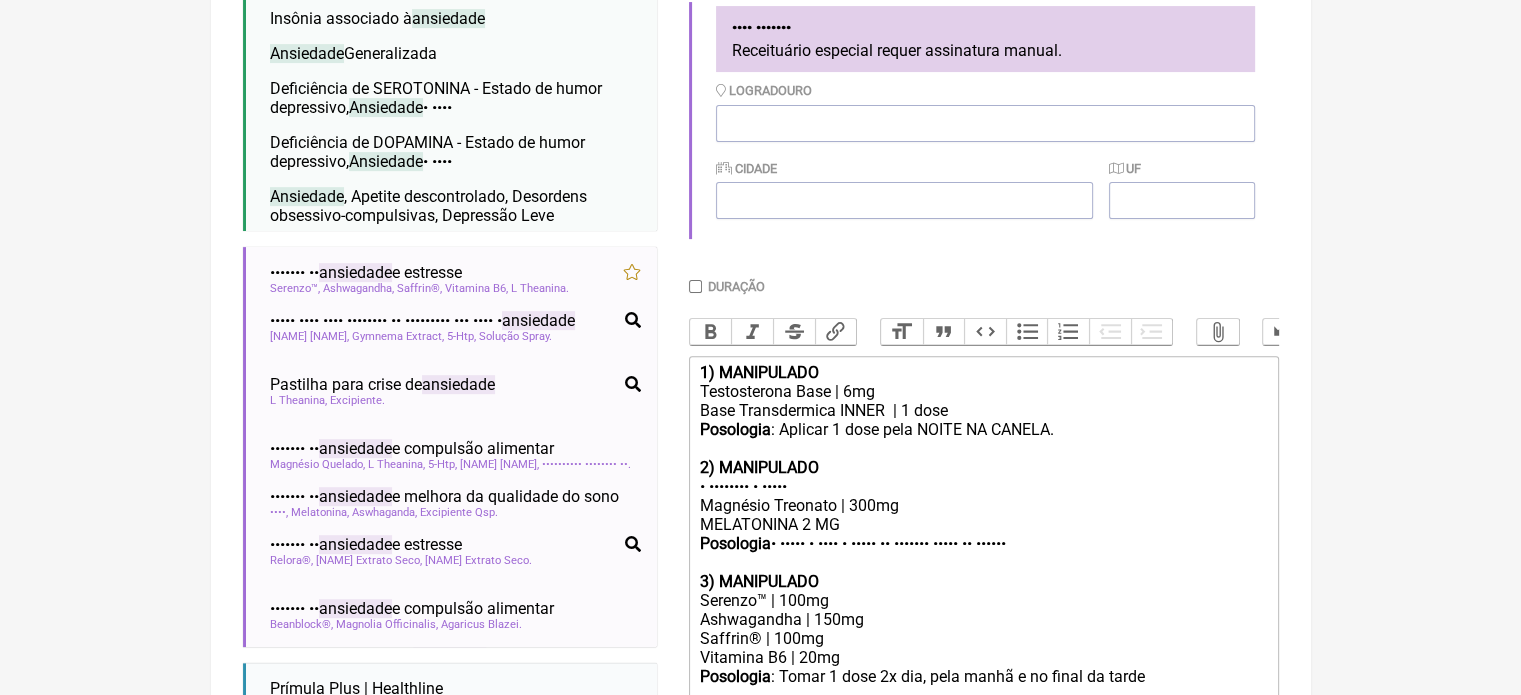 scroll, scrollTop: 600, scrollLeft: 0, axis: vertical 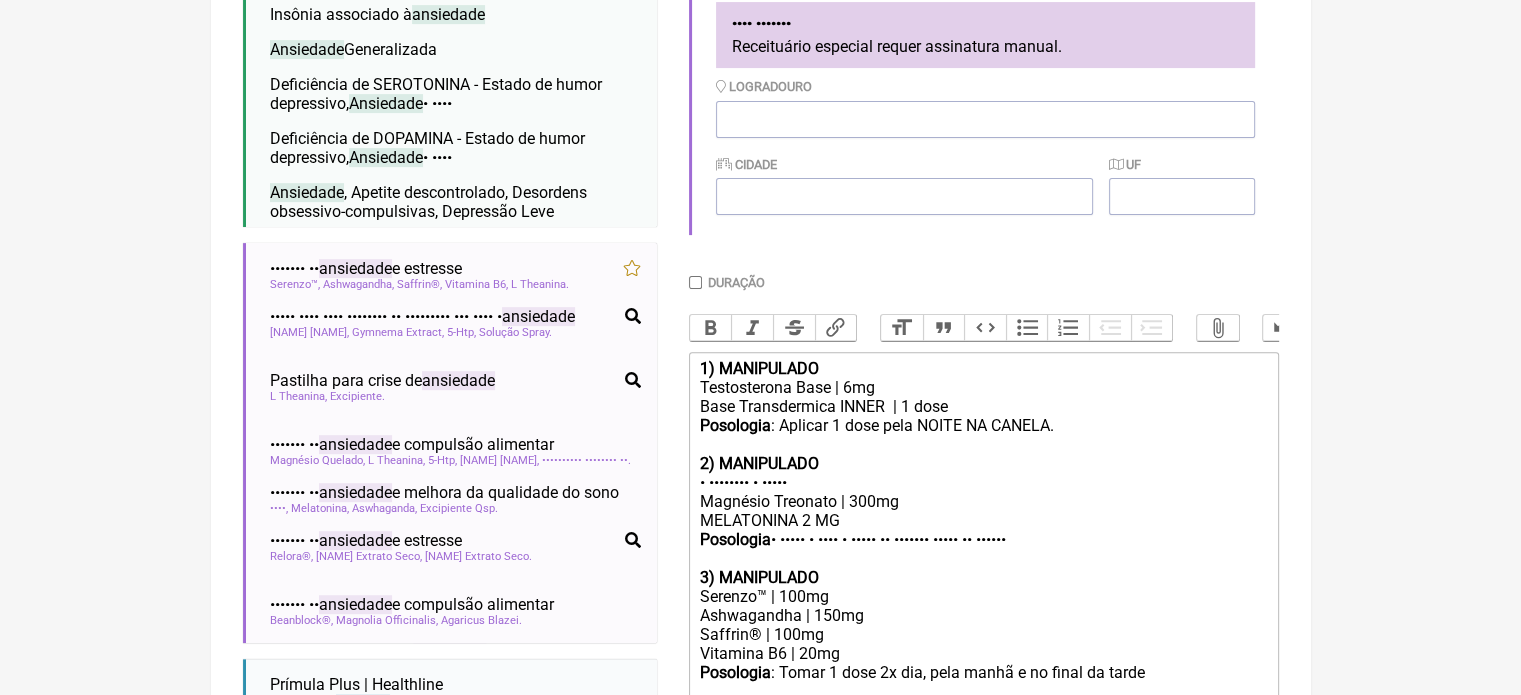click on "Duração" at bounding box center [695, 282] 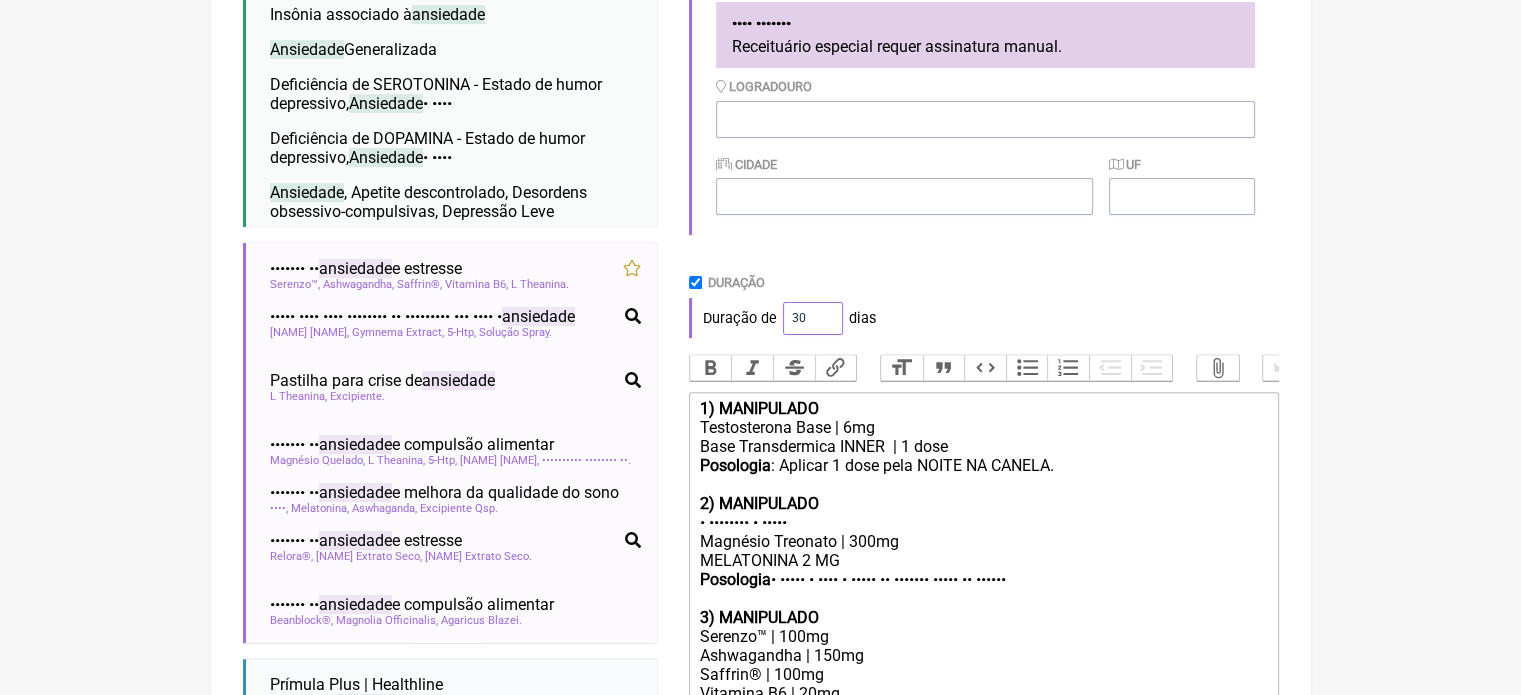 drag, startPoint x: 807, startPoint y: 320, endPoint x: 765, endPoint y: 317, distance: 42.107006 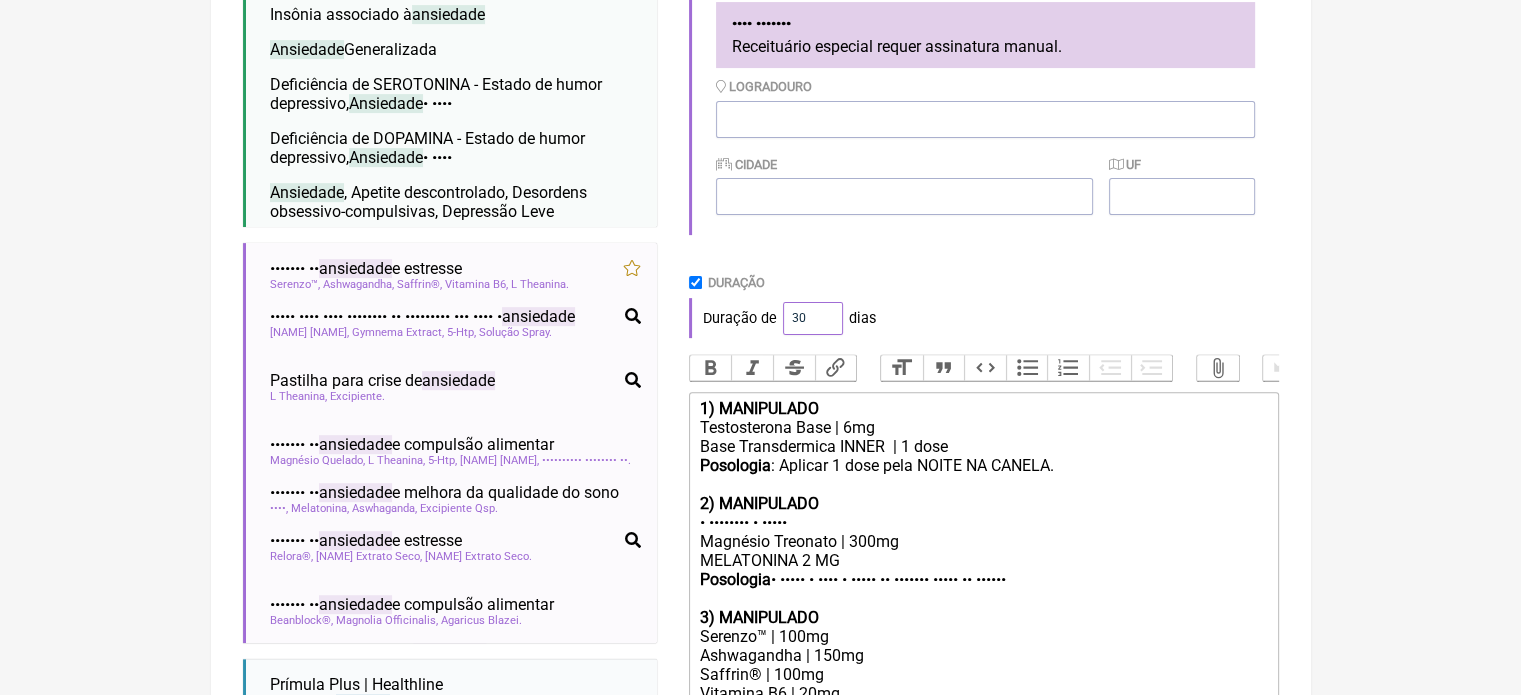 type on "••" 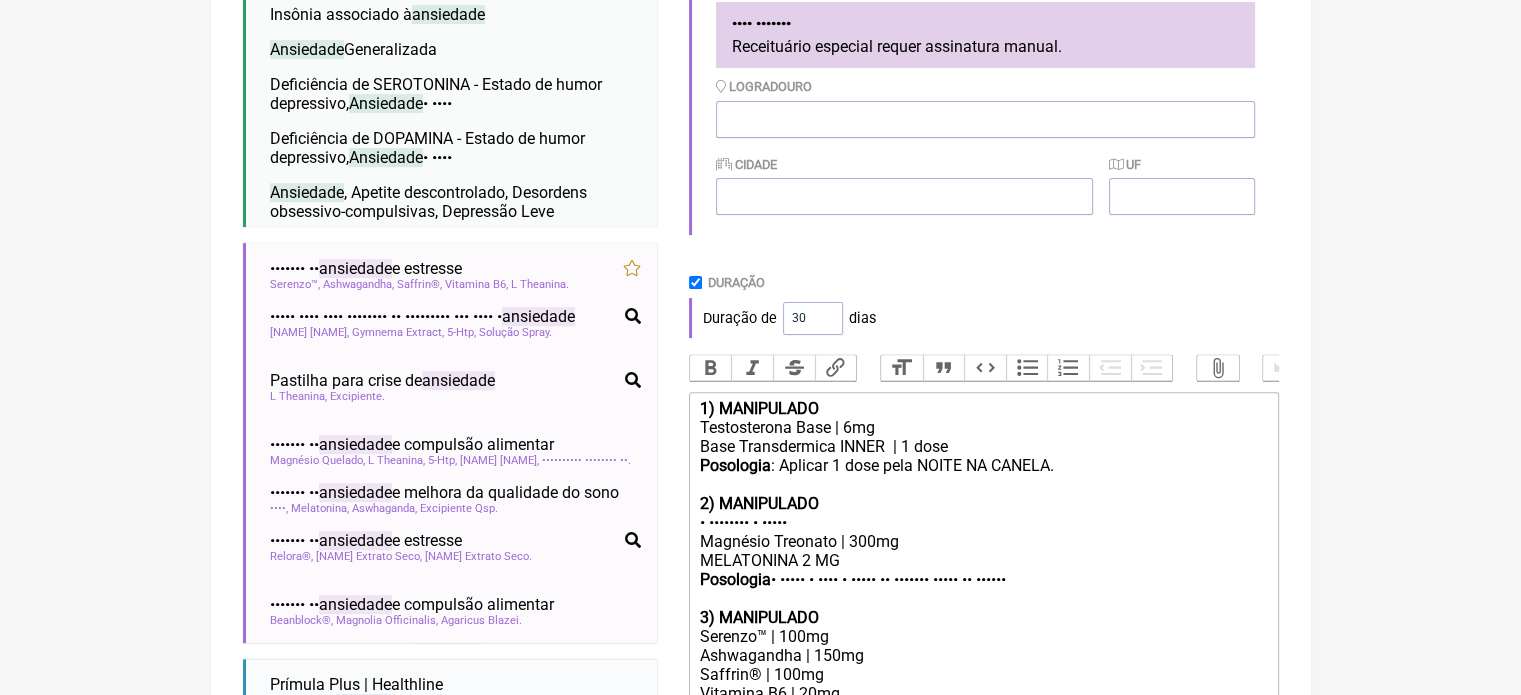 click on "Duração de
60
dias" at bounding box center [984, 318] 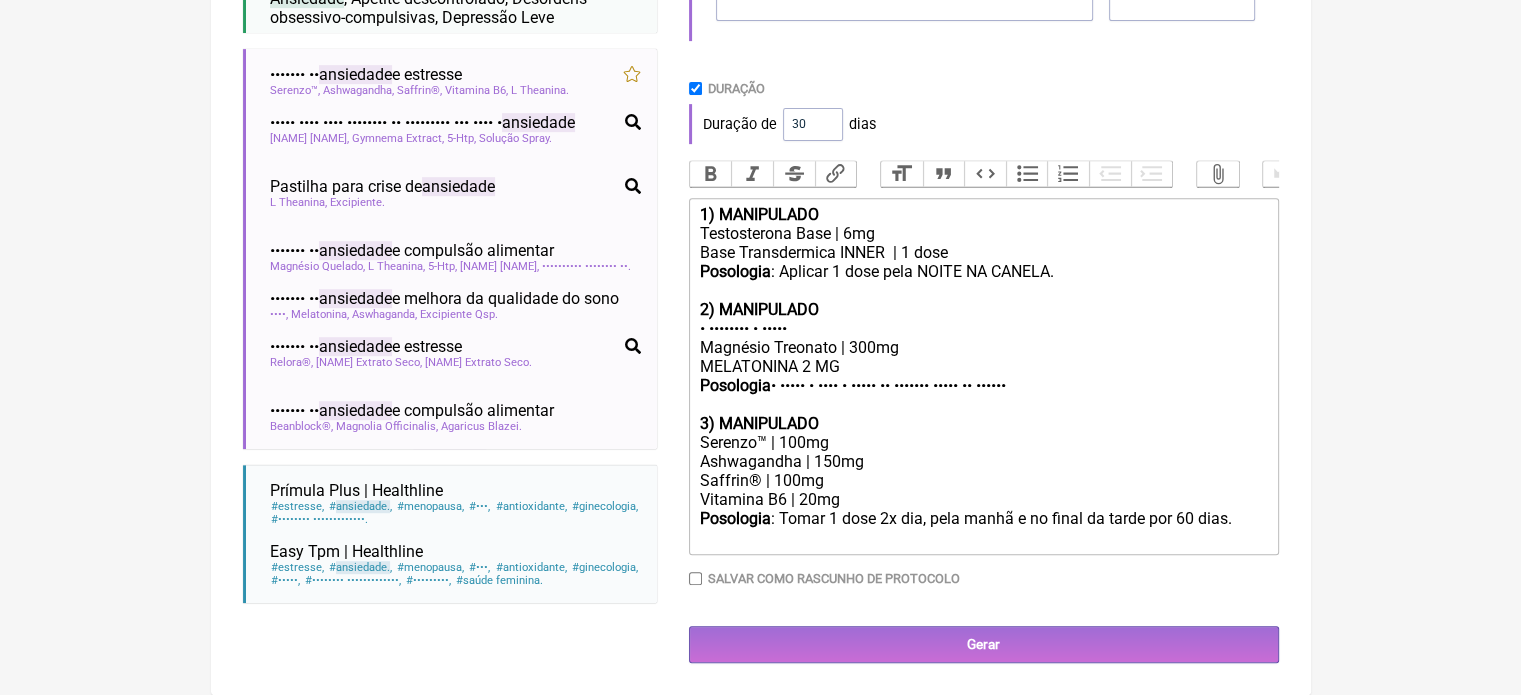 scroll, scrollTop: 816, scrollLeft: 0, axis: vertical 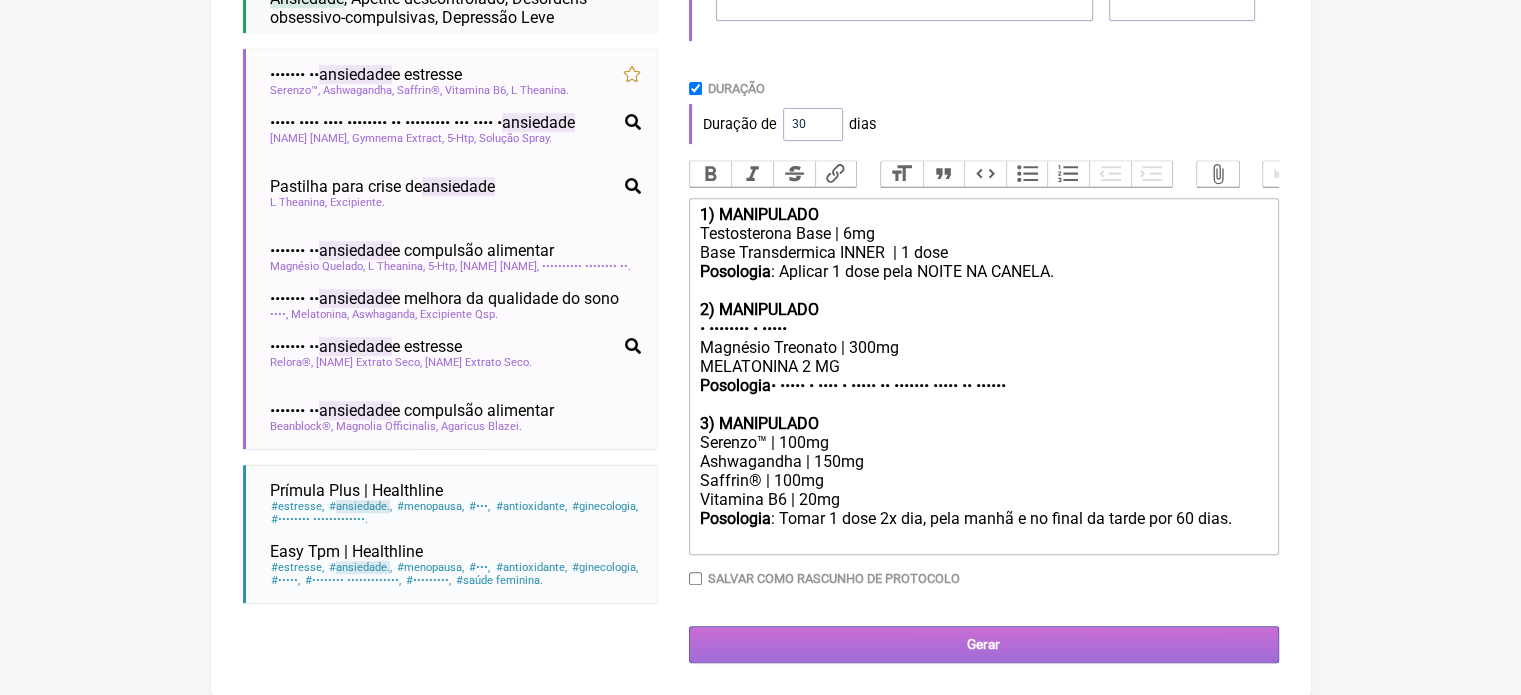 click on "Gerar" at bounding box center [984, 644] 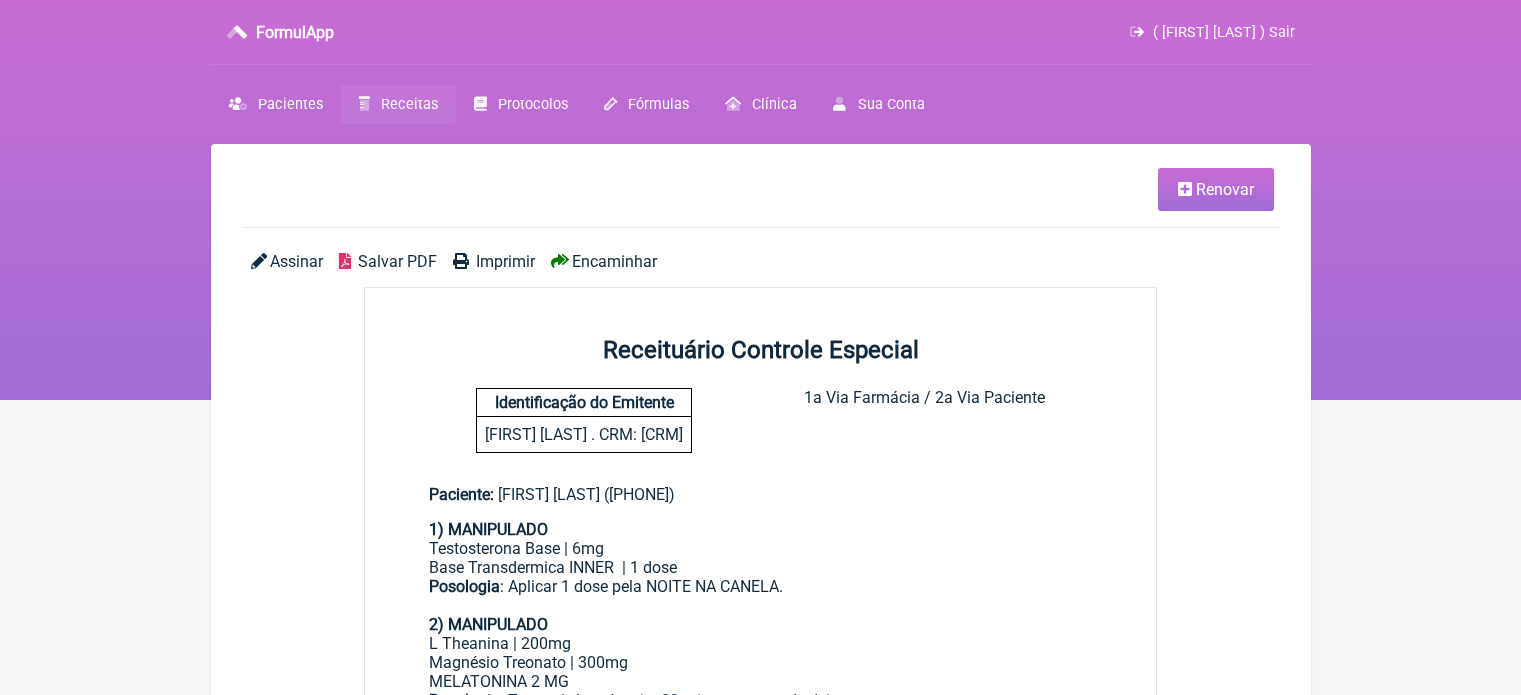 scroll, scrollTop: 0, scrollLeft: 0, axis: both 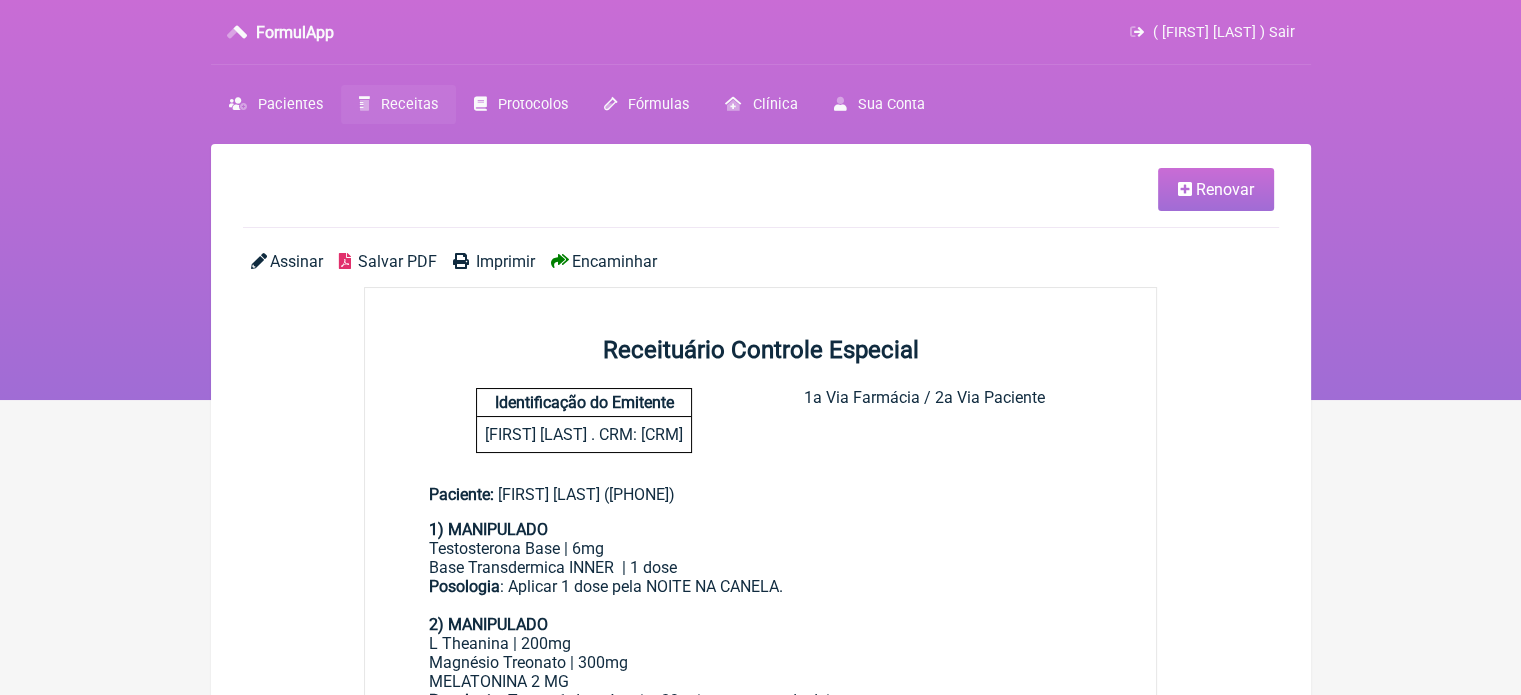 click on "Imprimir" at bounding box center [505, 261] 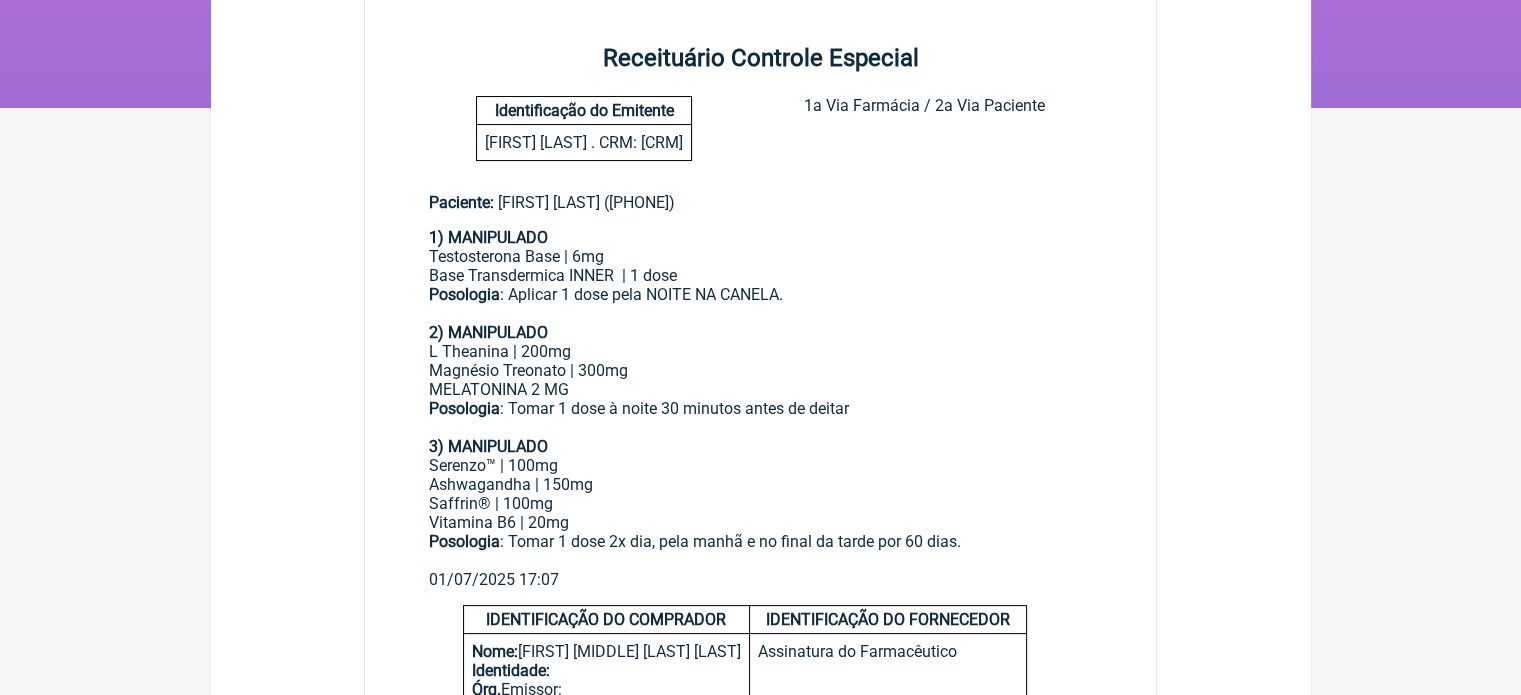 scroll, scrollTop: 300, scrollLeft: 0, axis: vertical 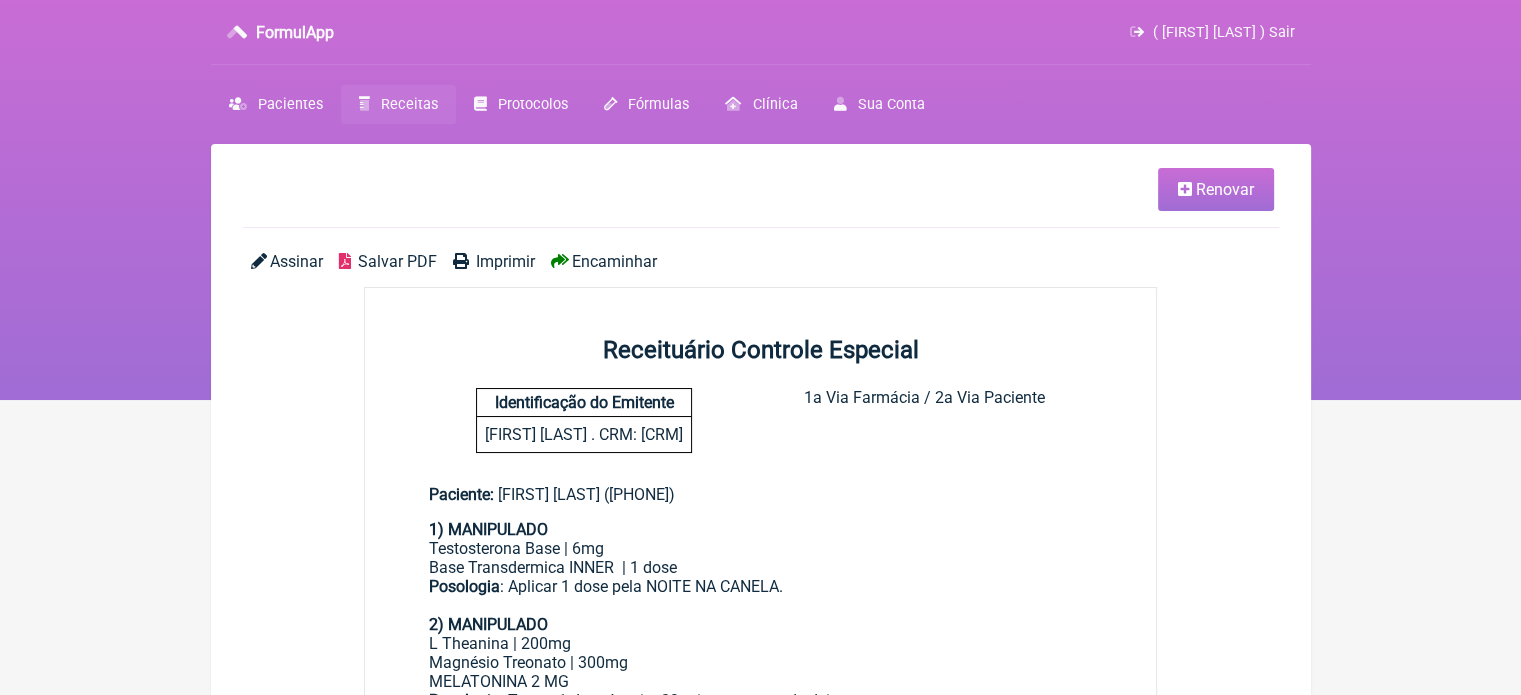 click on "Receitas" at bounding box center [409, 104] 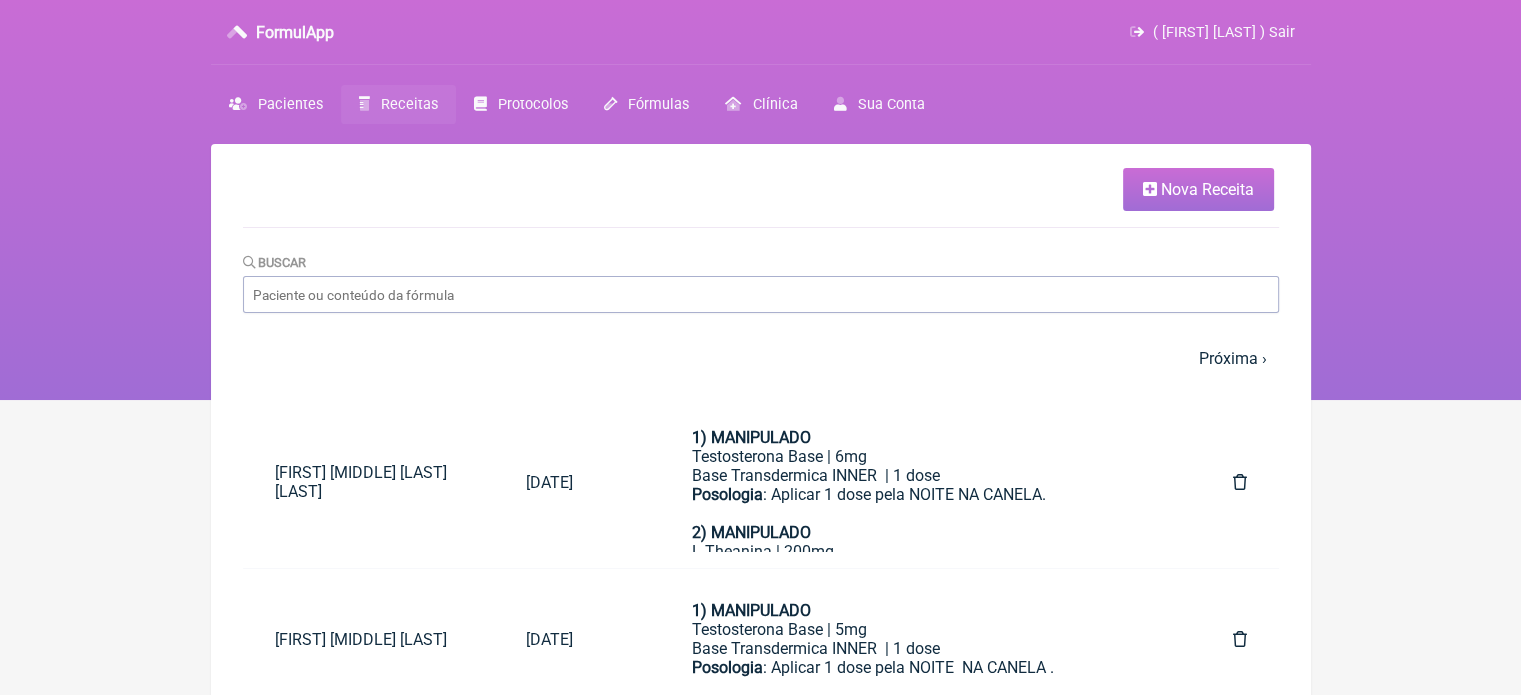 click on "Nova Receita" at bounding box center (1198, 189) 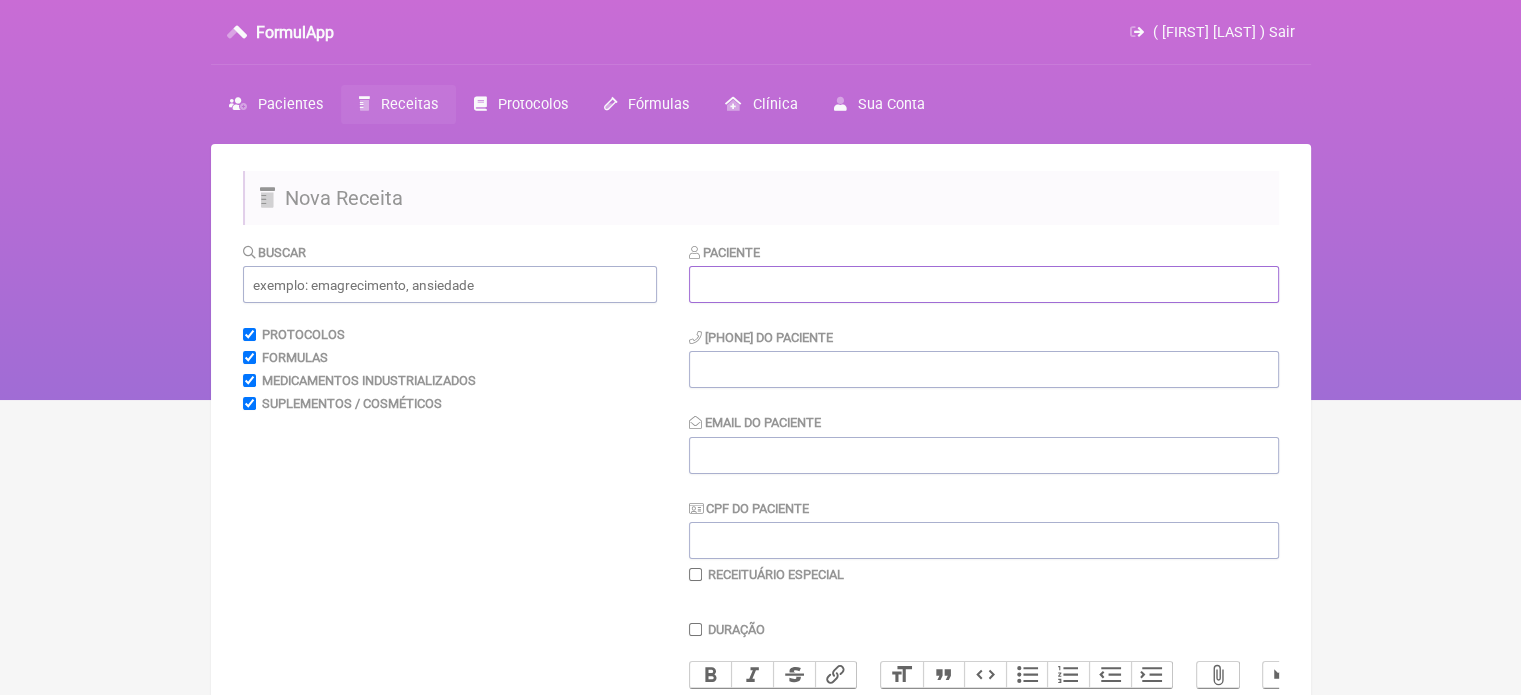 click at bounding box center [984, 284] 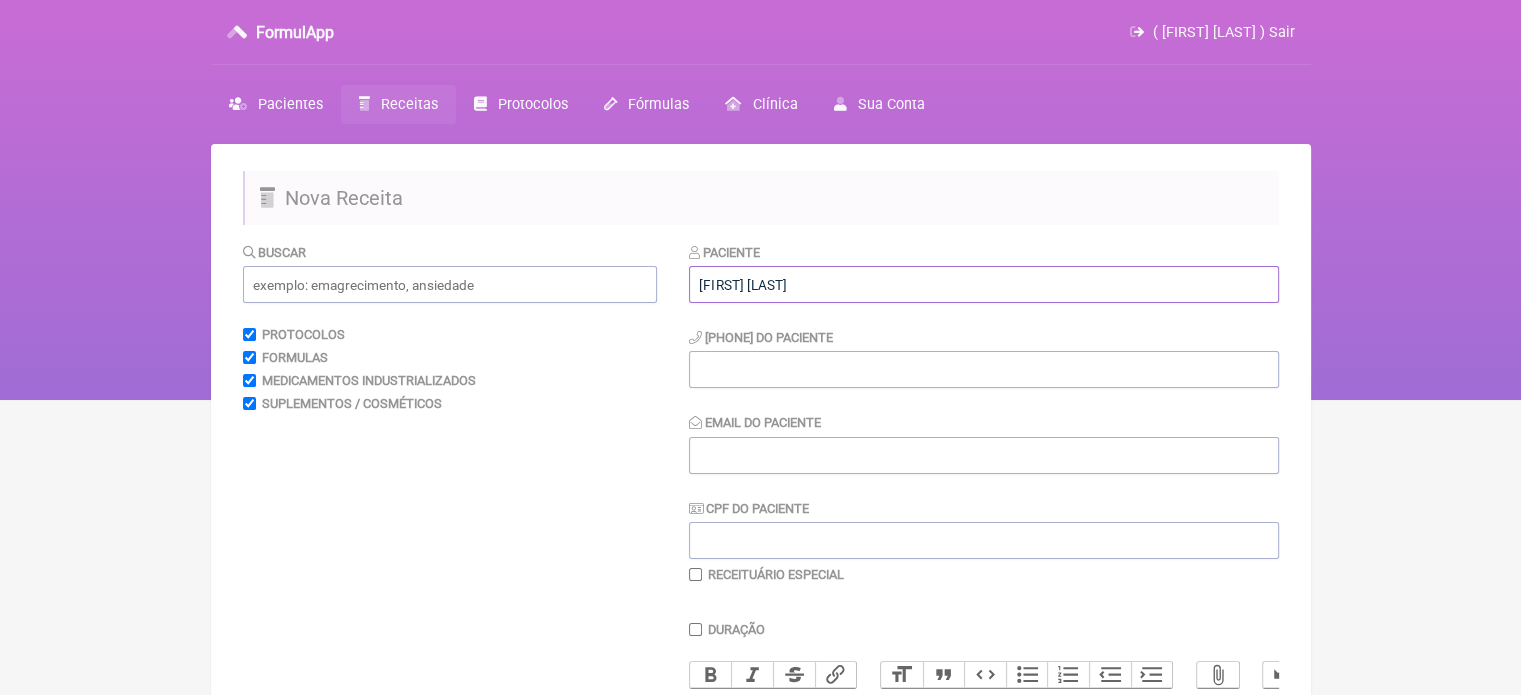 type on "[FIRST] [LAST]" 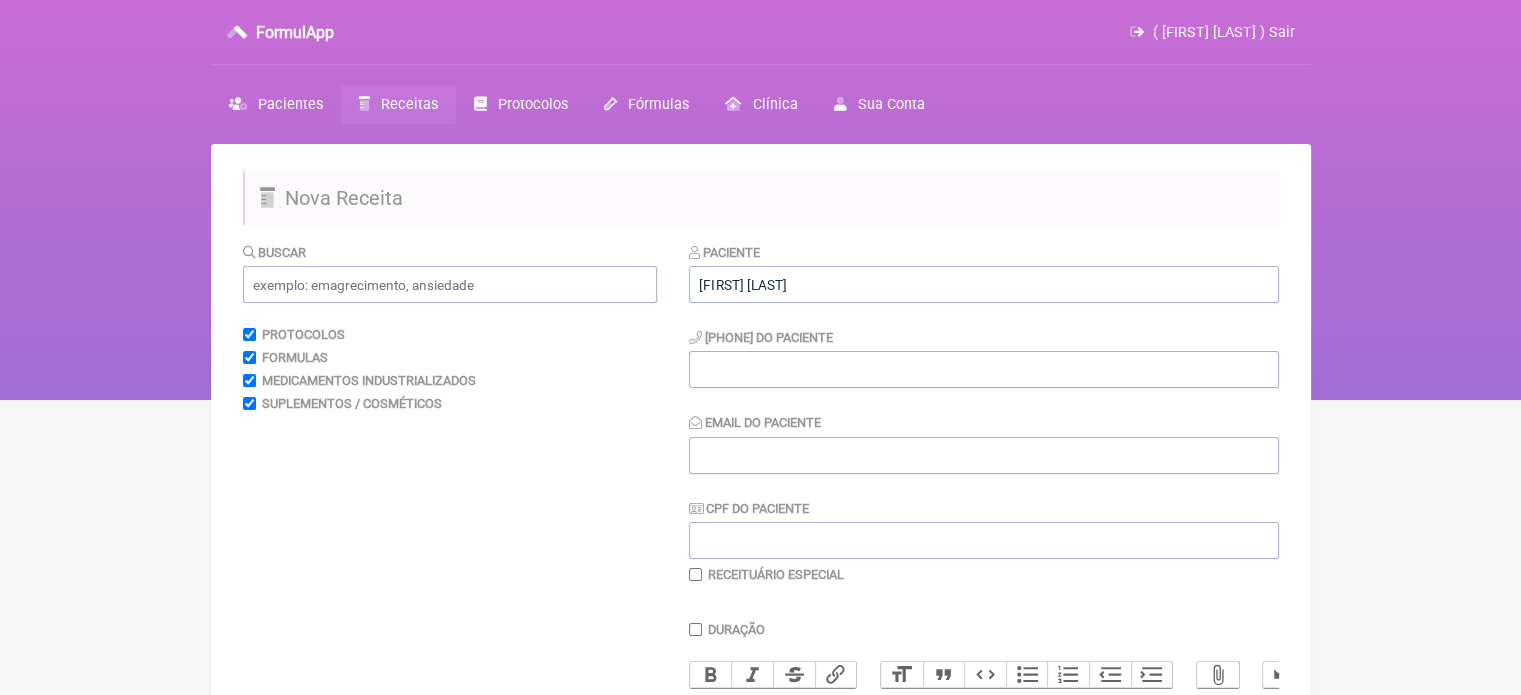 drag, startPoint x: 800, startPoint y: 399, endPoint x: 791, endPoint y: 383, distance: 18.35756 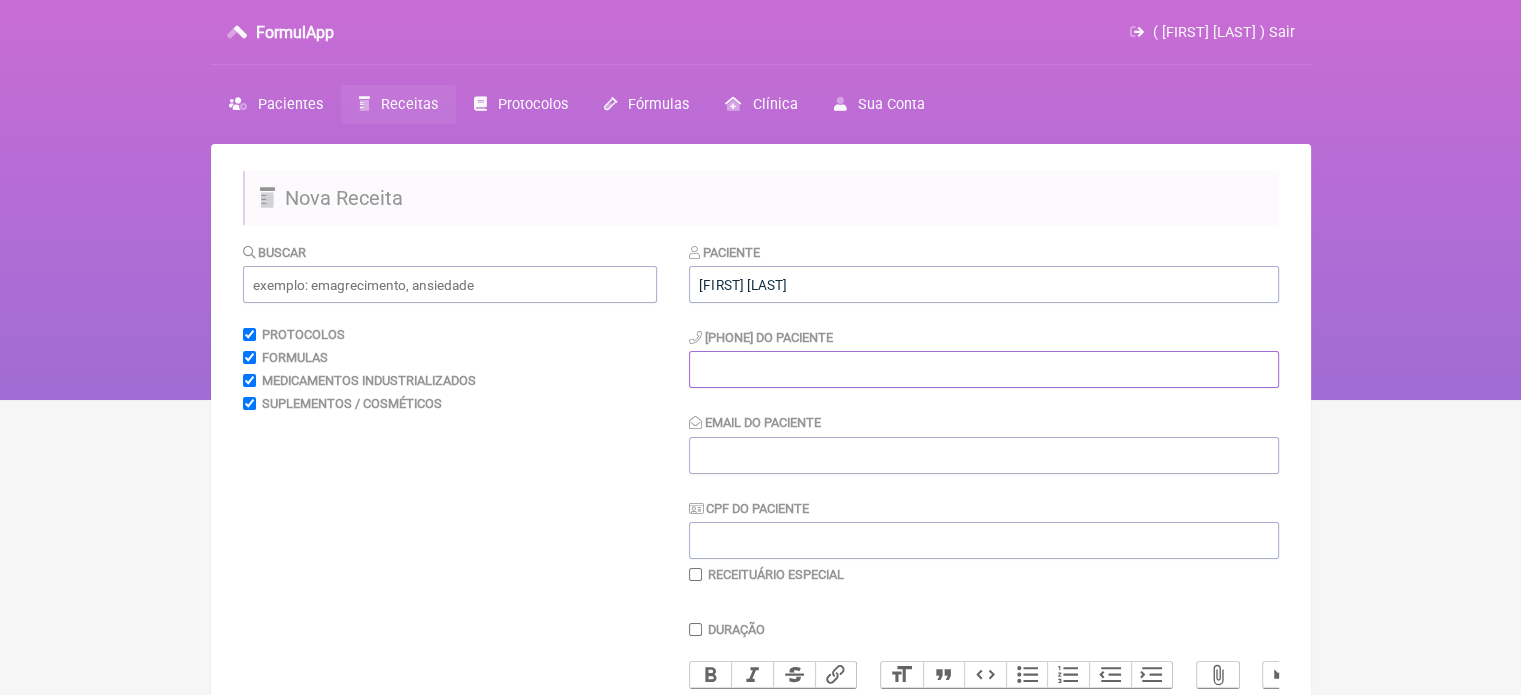 click at bounding box center (984, 369) 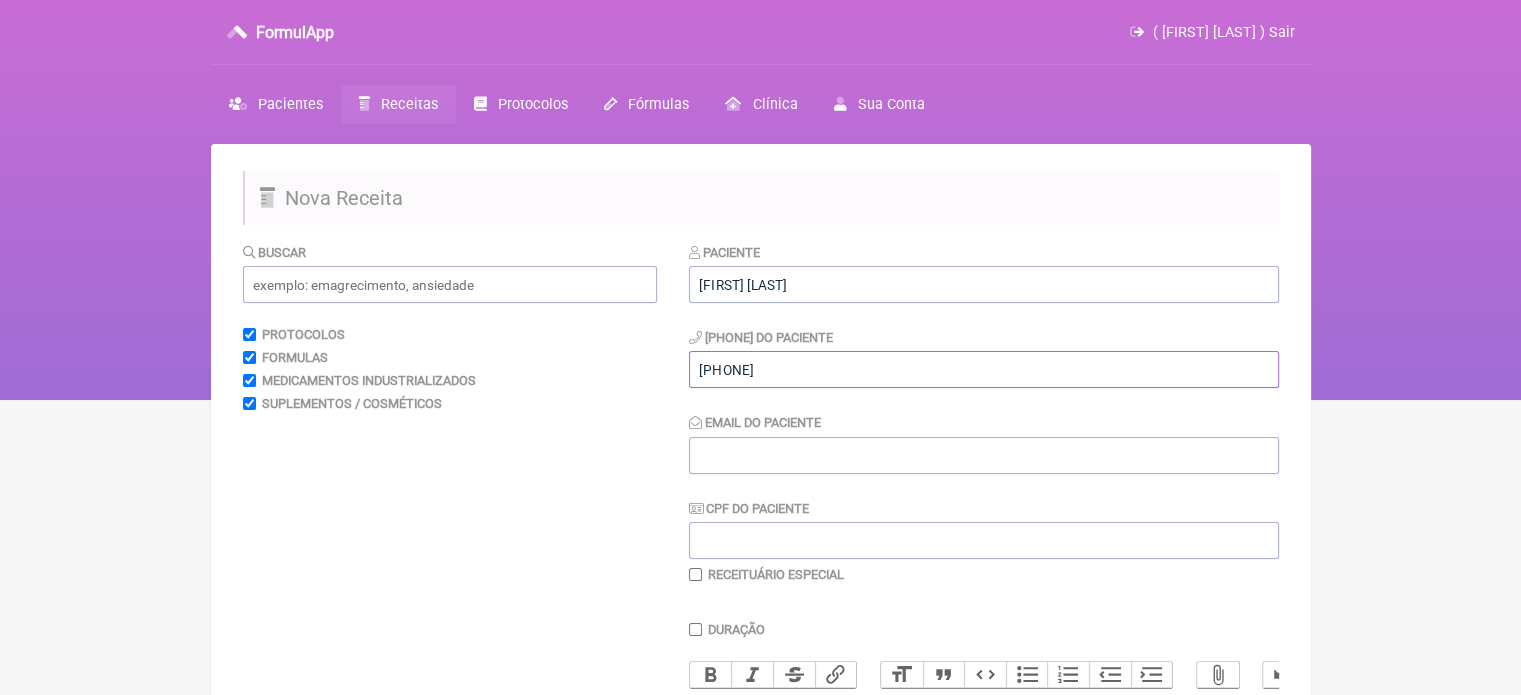 type on "[PHONE]" 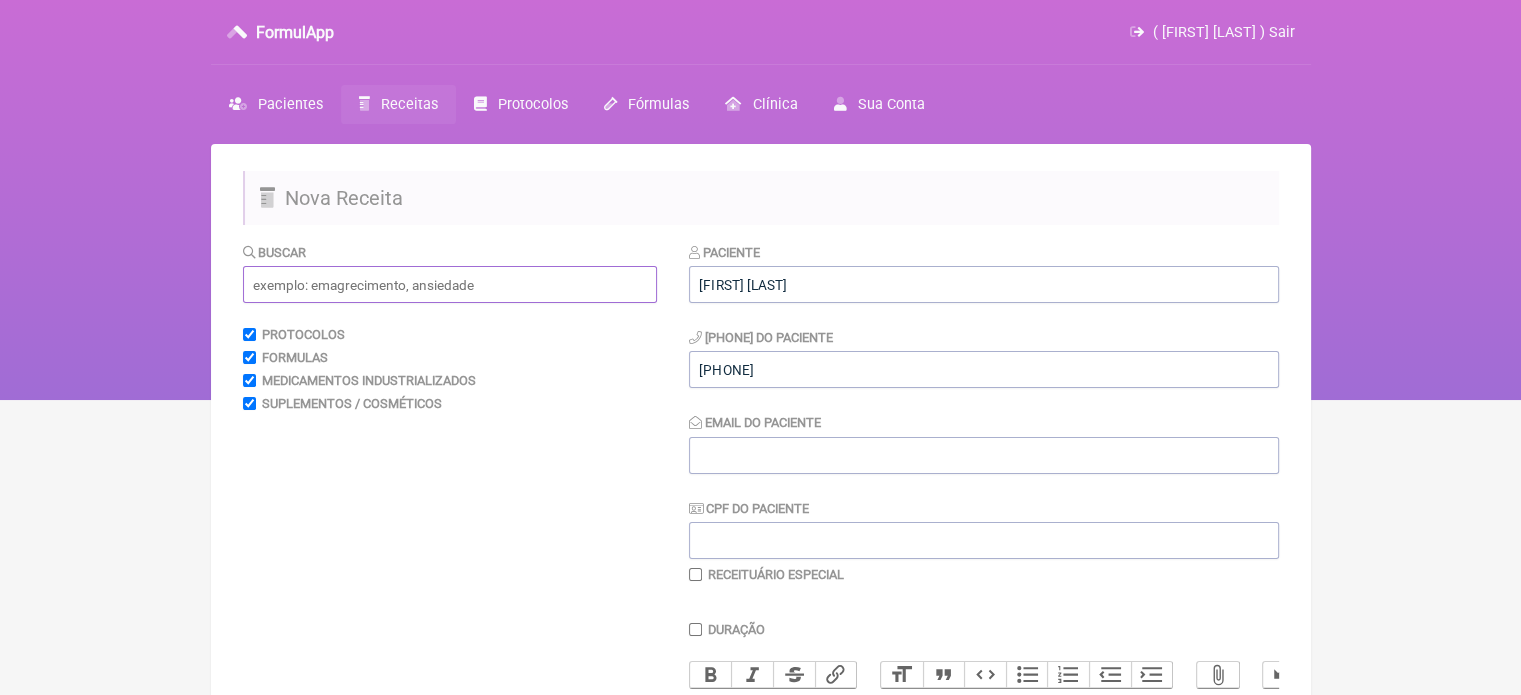 click at bounding box center (450, 284) 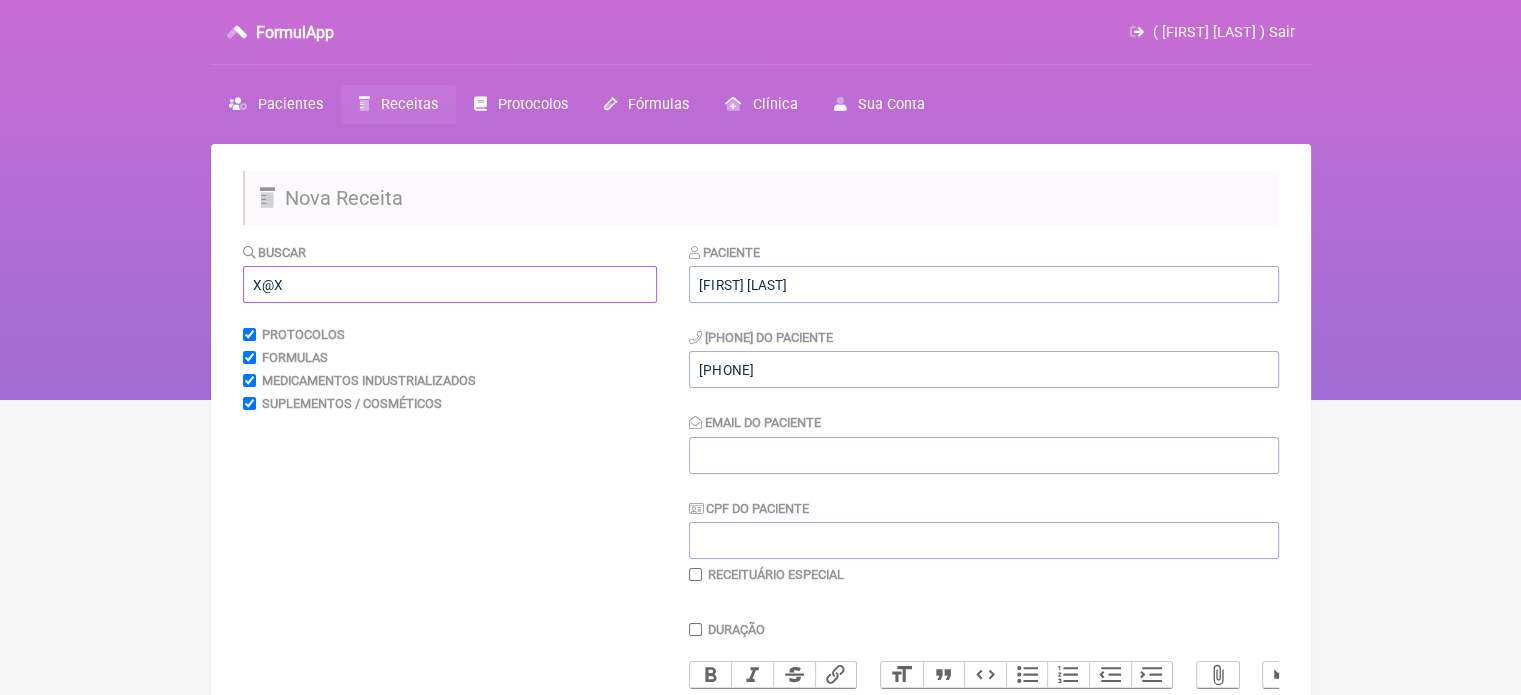 type on "X@X" 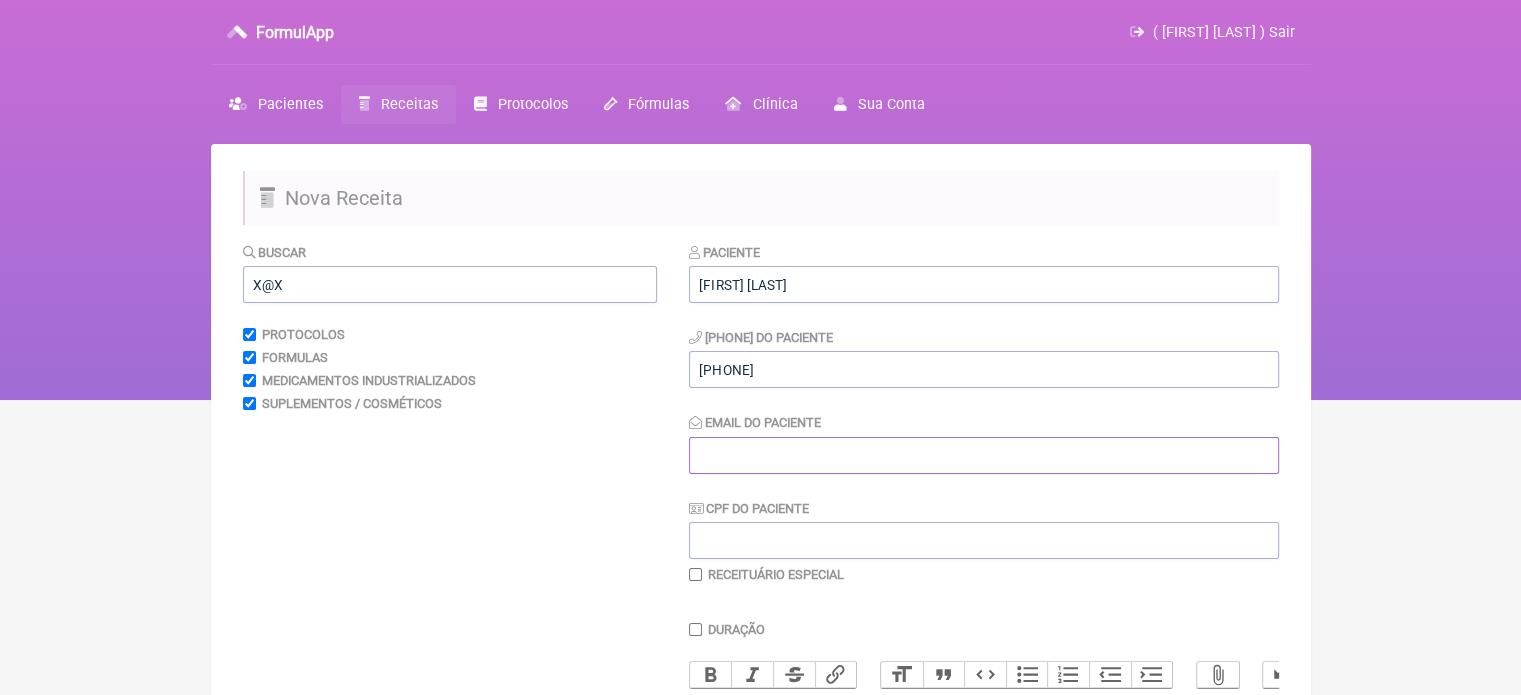 click on "Email do Paciente" at bounding box center [984, 455] 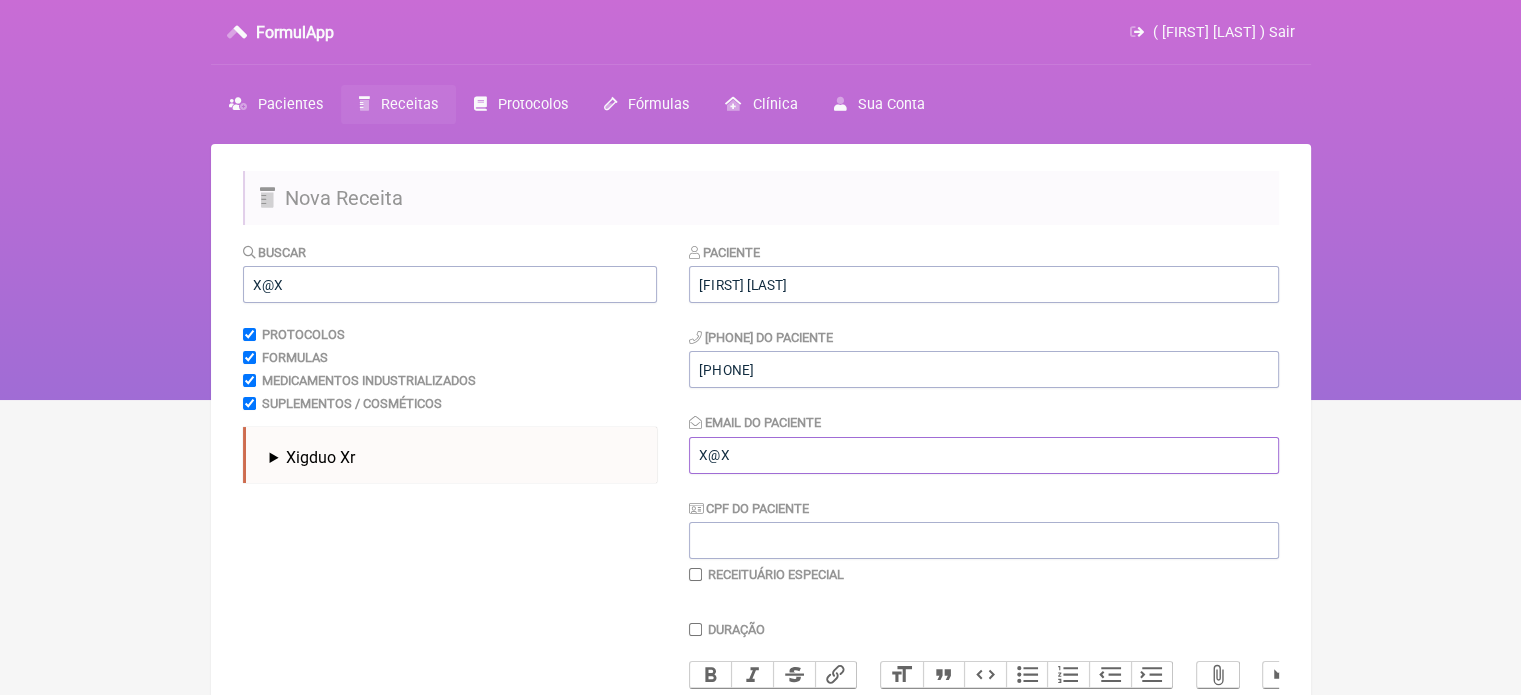 type on "X@X" 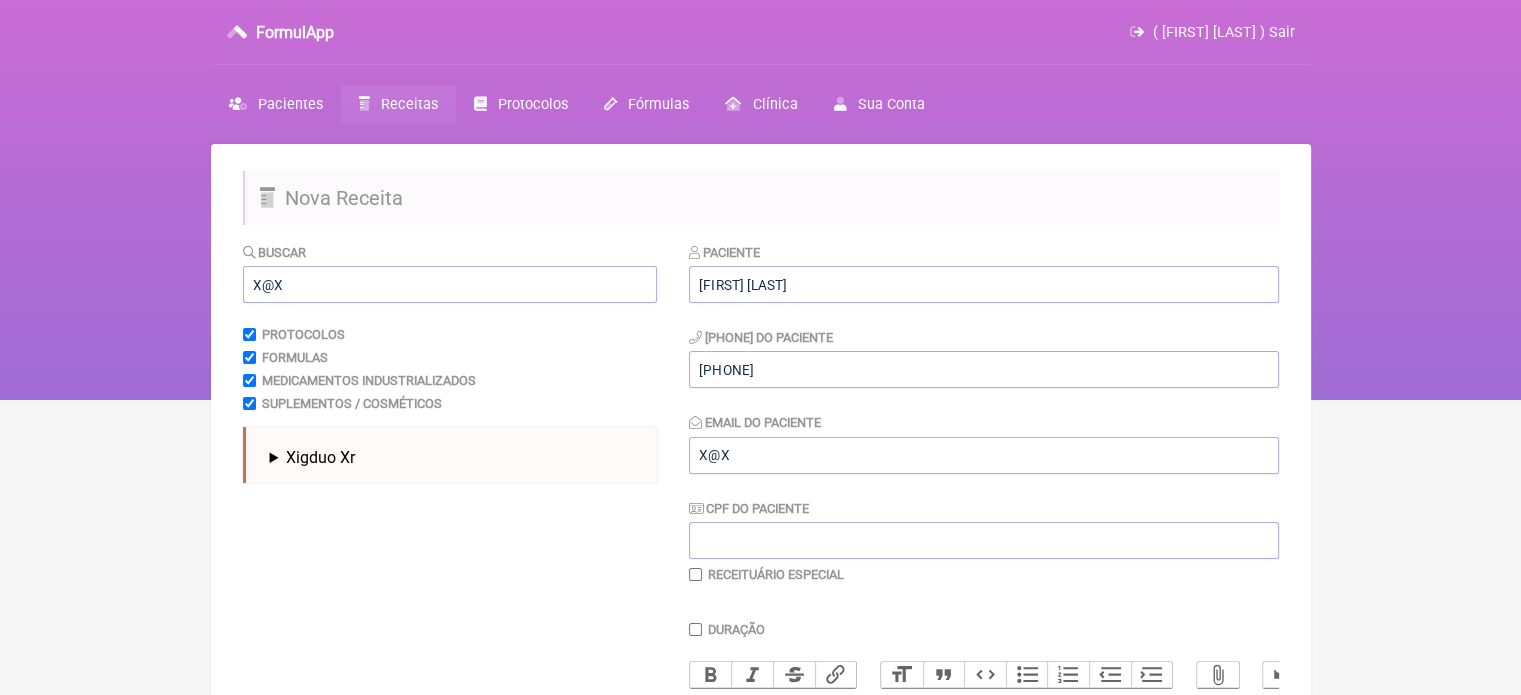 click on "Buscar
X@X
Protocolos
Formulas
Medicamentos Industrializados
Suplementos / Cosméticos
Xigduo Xr
Comprimido Revestido De Liberação Prolongada | 10MG + 10MG /
Comprimido Revestido De Liberação Prolongada | 10MG + 50MG /
Comprimido Revestido De Liberação Prolongada | 5MG + 10MG /
Comprimido Revestido De Liberação Prolongada | 5MG + 50MG /" at bounding box center (450, 645) 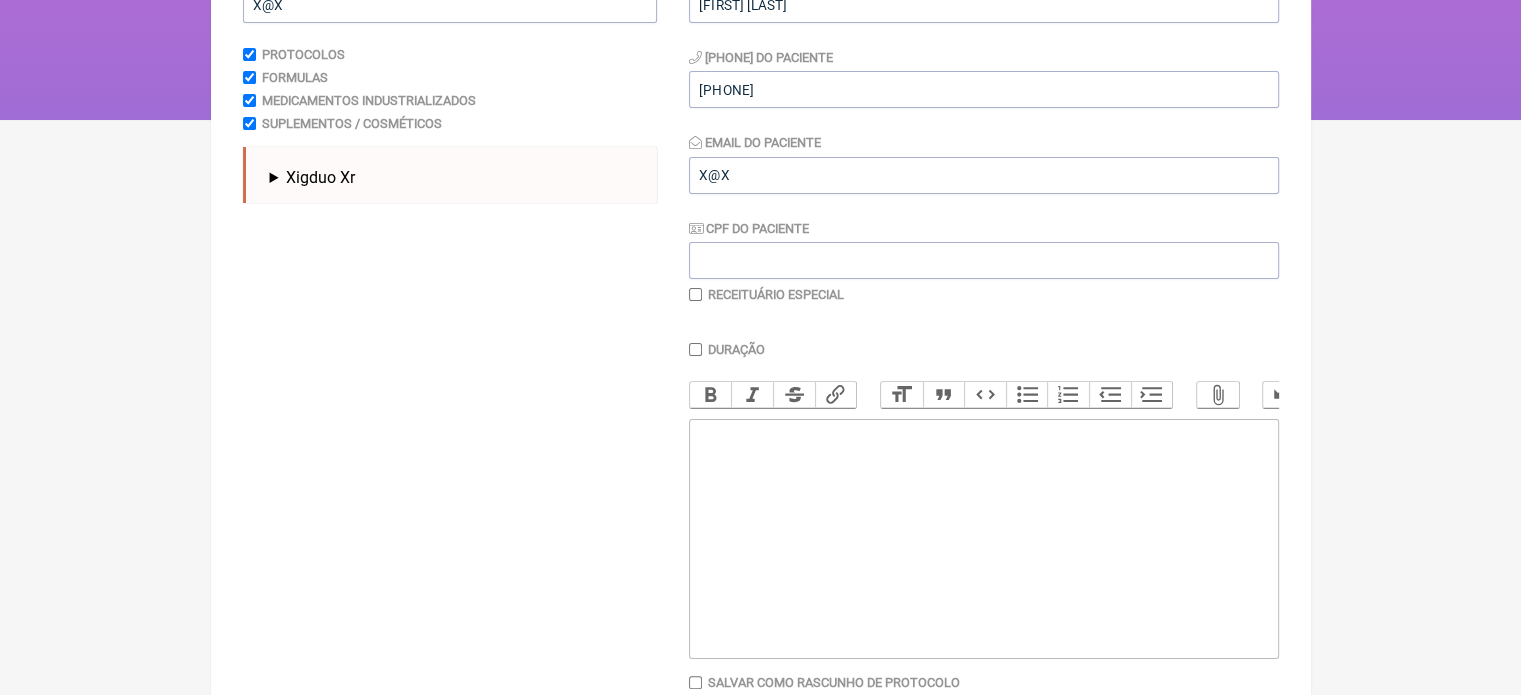 scroll, scrollTop: 99, scrollLeft: 0, axis: vertical 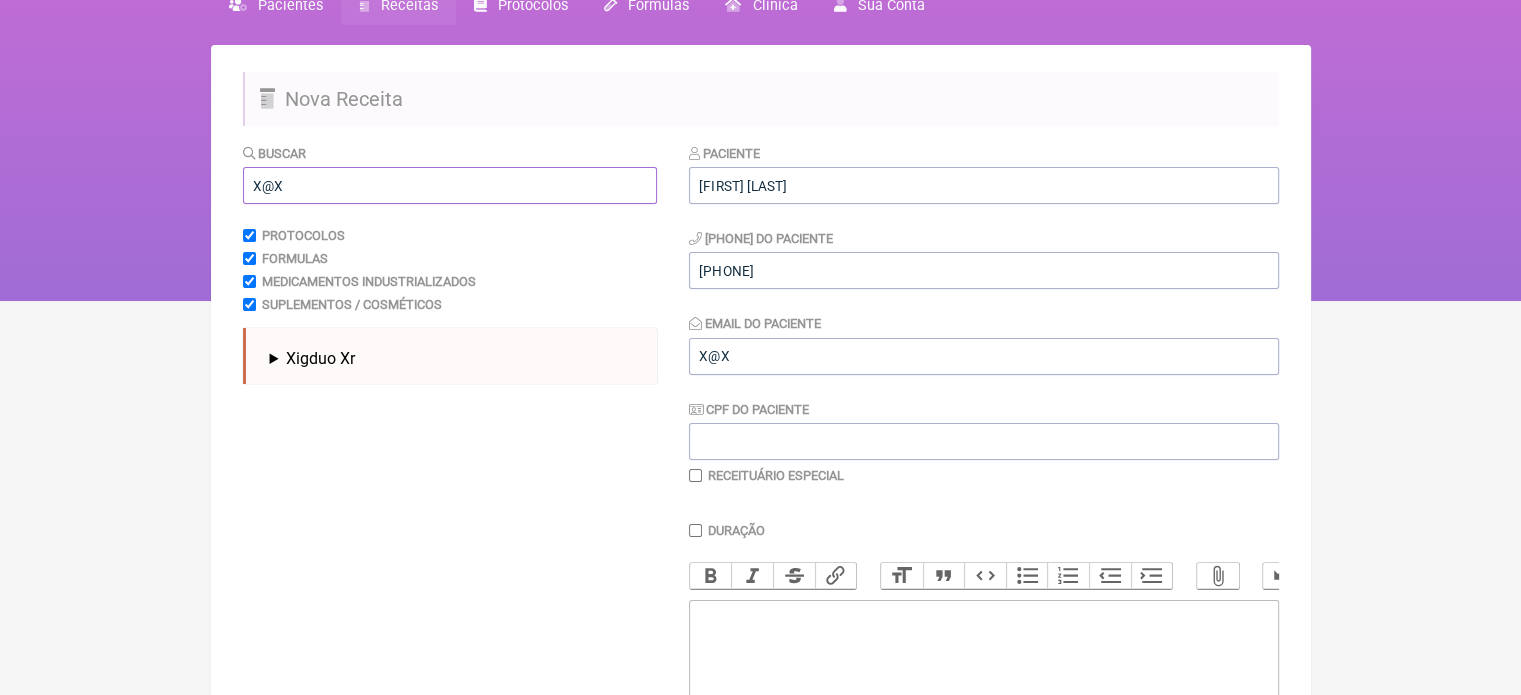 drag, startPoint x: 310, startPoint y: 183, endPoint x: 169, endPoint y: 183, distance: 141 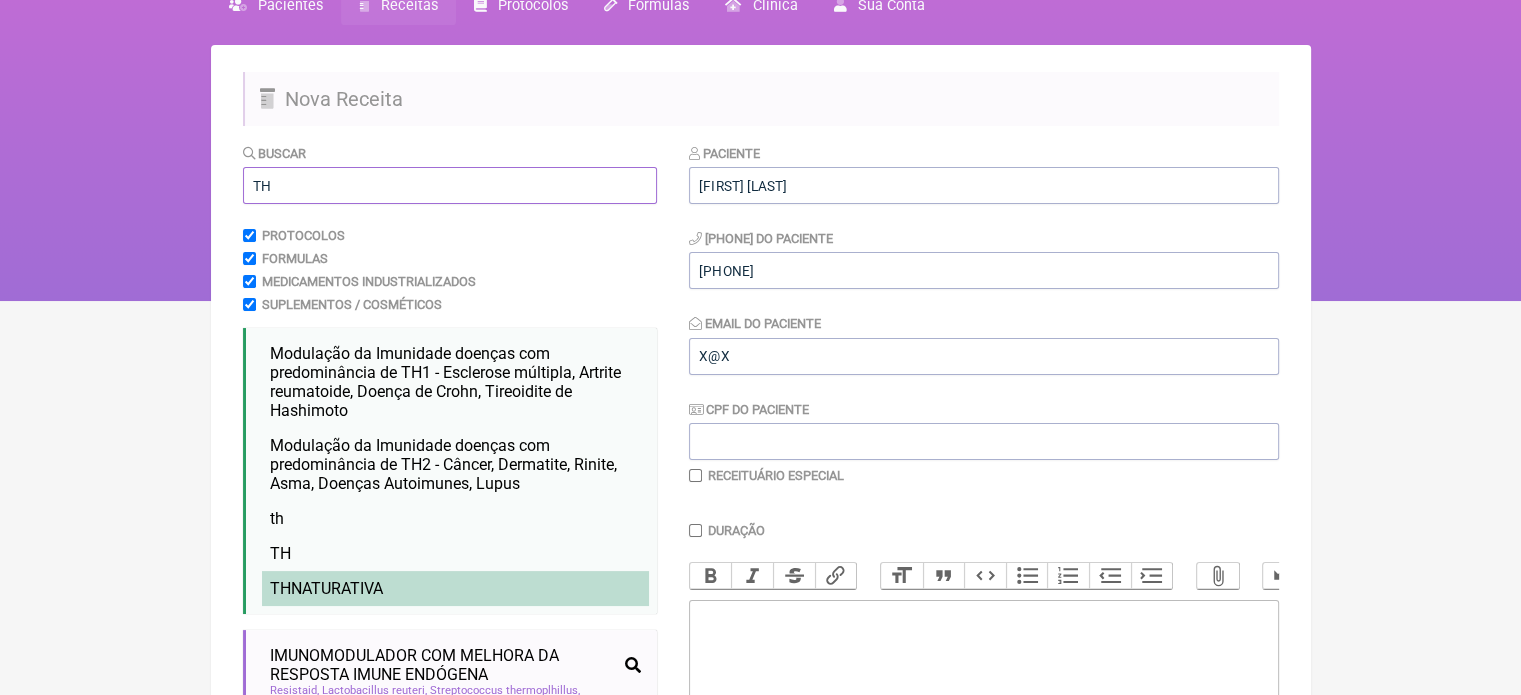 type on "TH" 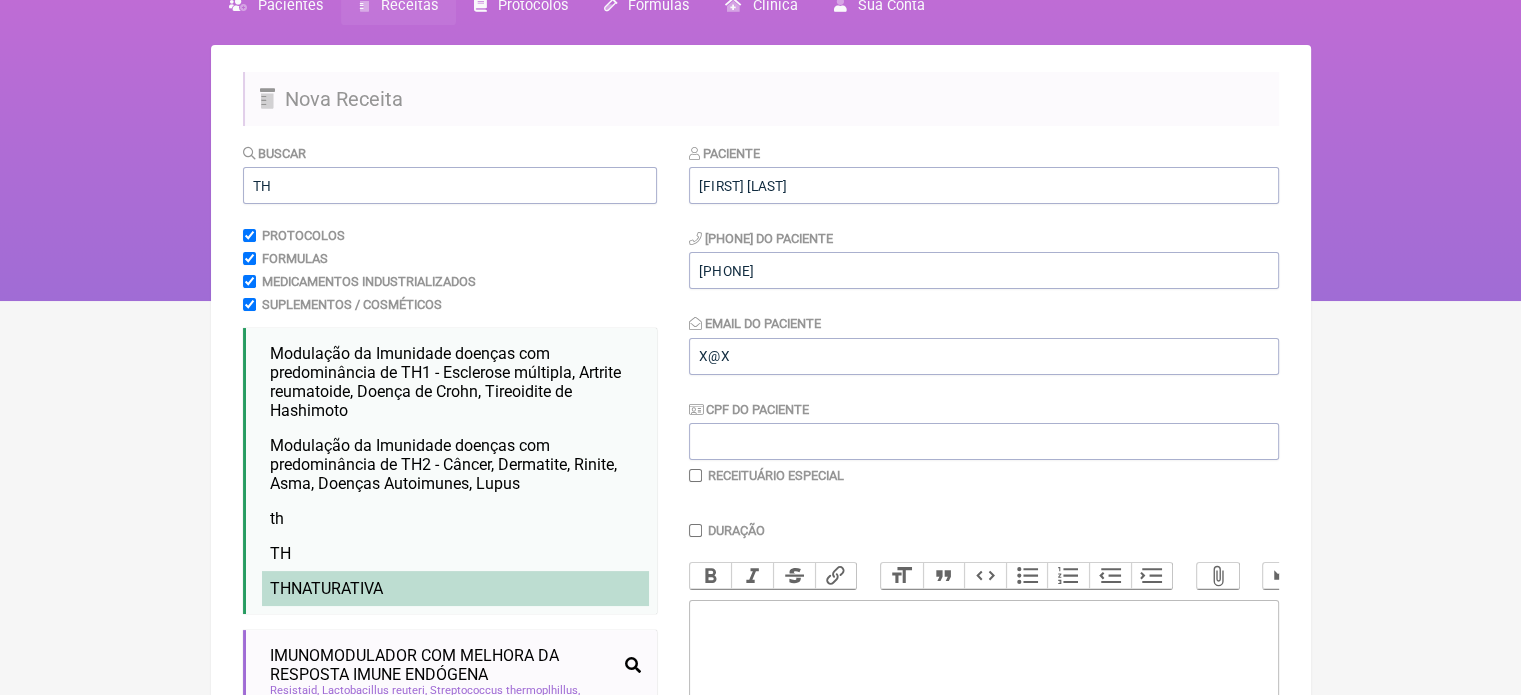click on "TH  NATURATIVA" at bounding box center [445, 382] 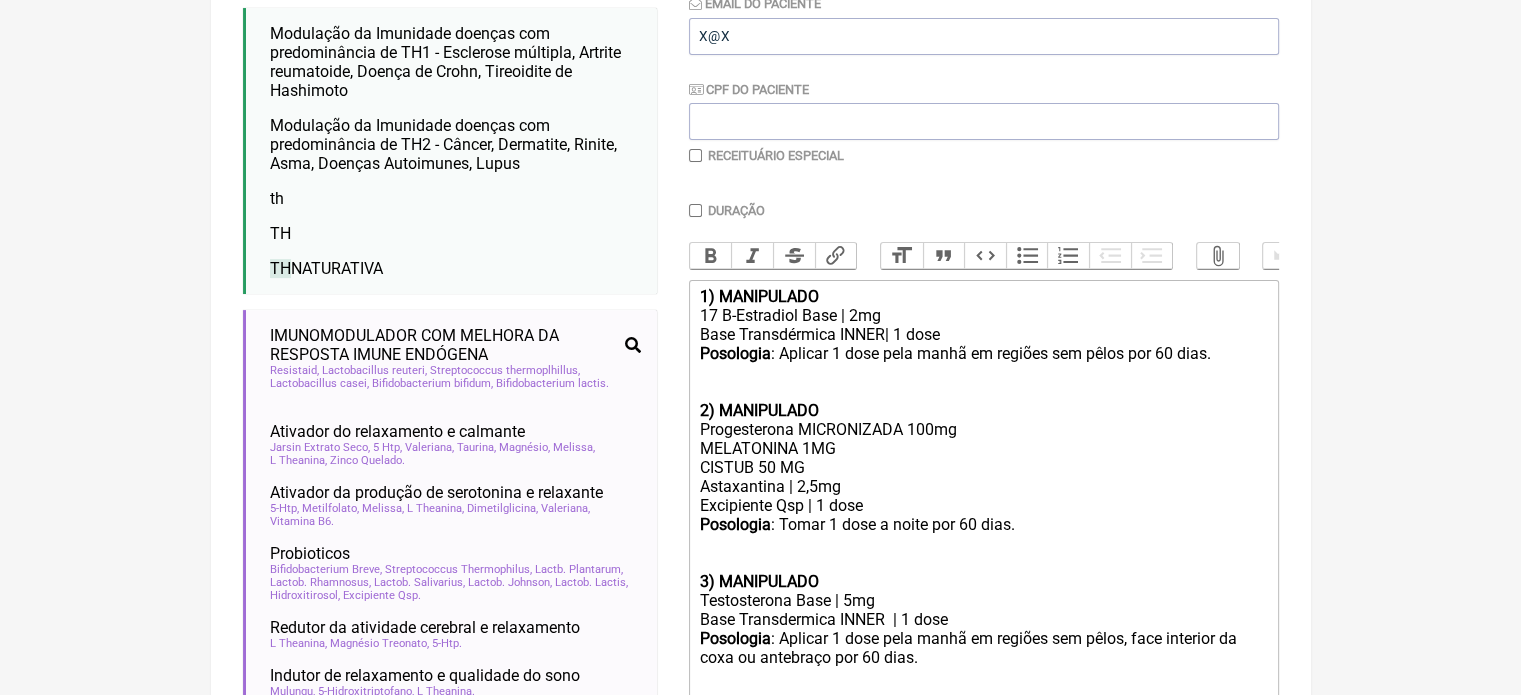 scroll, scrollTop: 299, scrollLeft: 0, axis: vertical 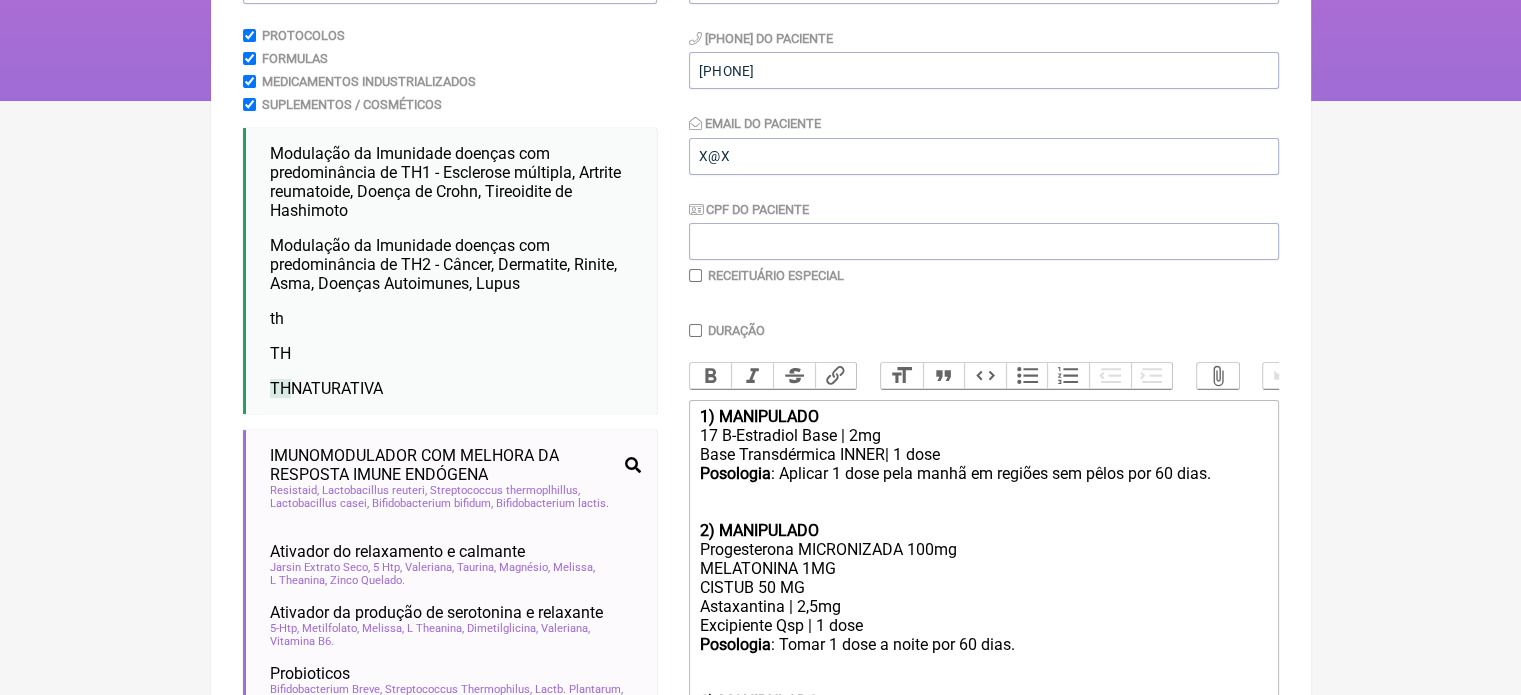 click at bounding box center [695, 275] 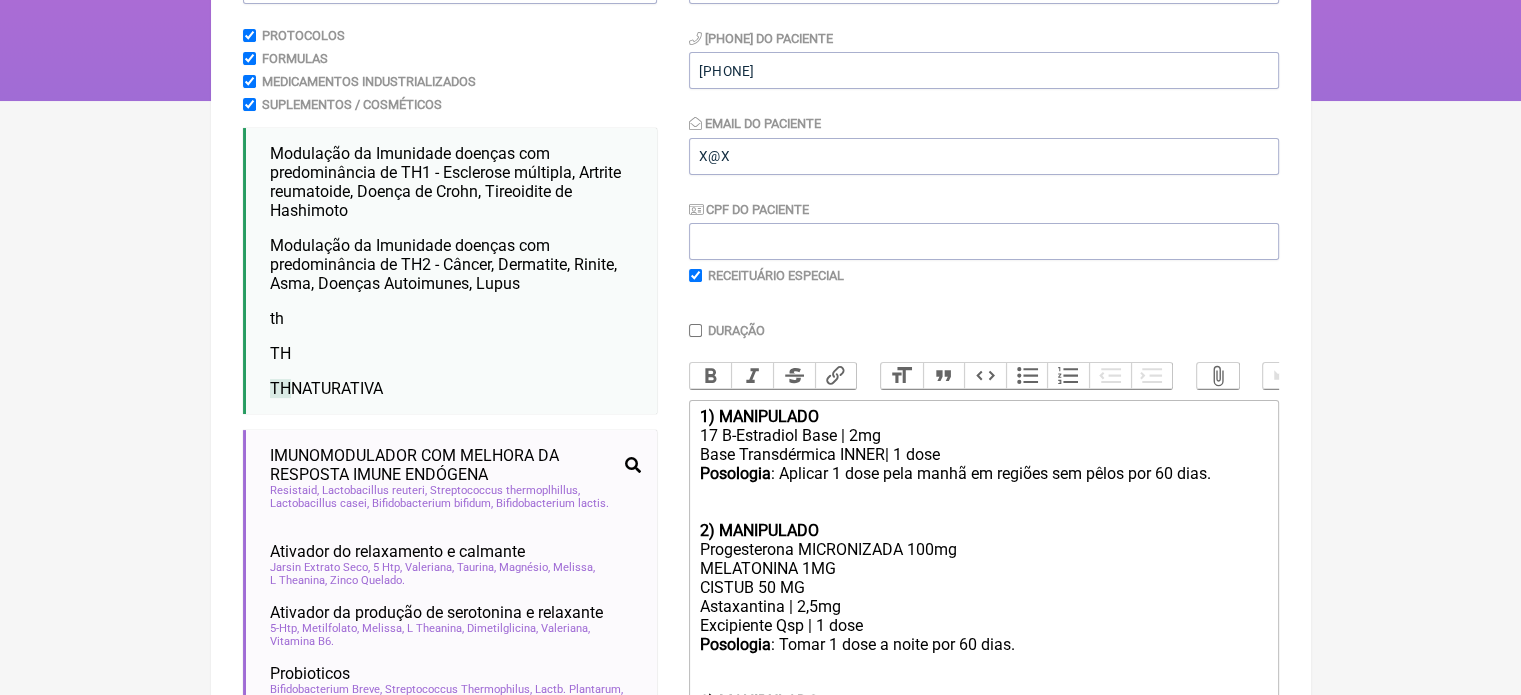checkbox on "true" 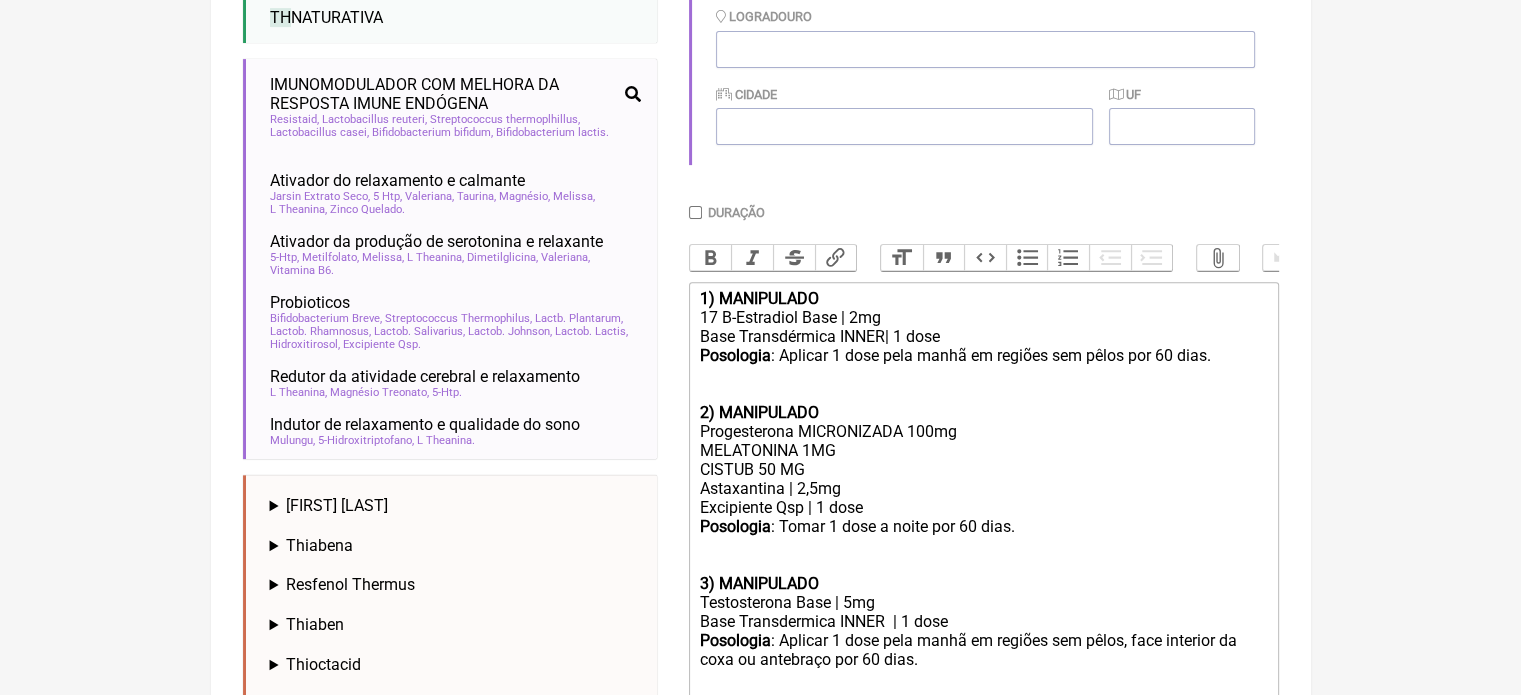 scroll, scrollTop: 799, scrollLeft: 0, axis: vertical 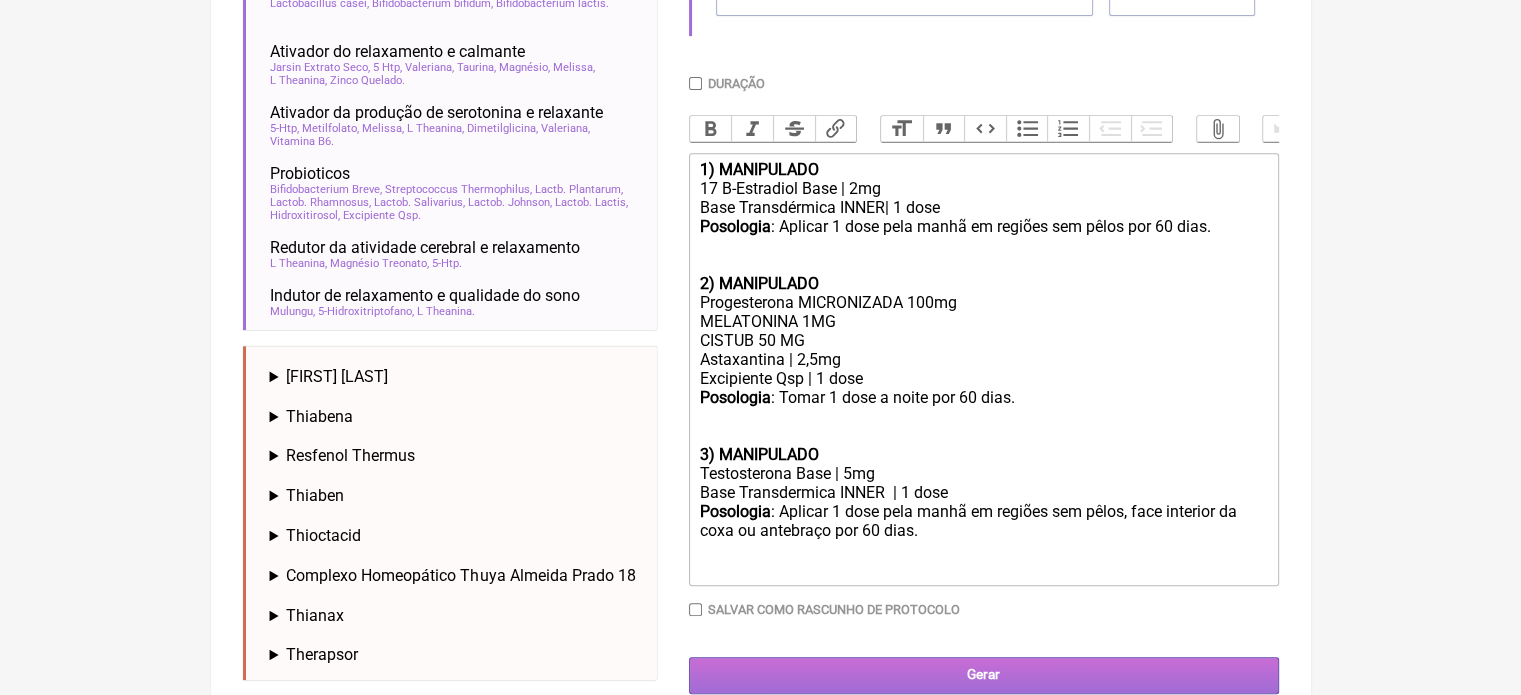 click on "Gerar" at bounding box center (984, 675) 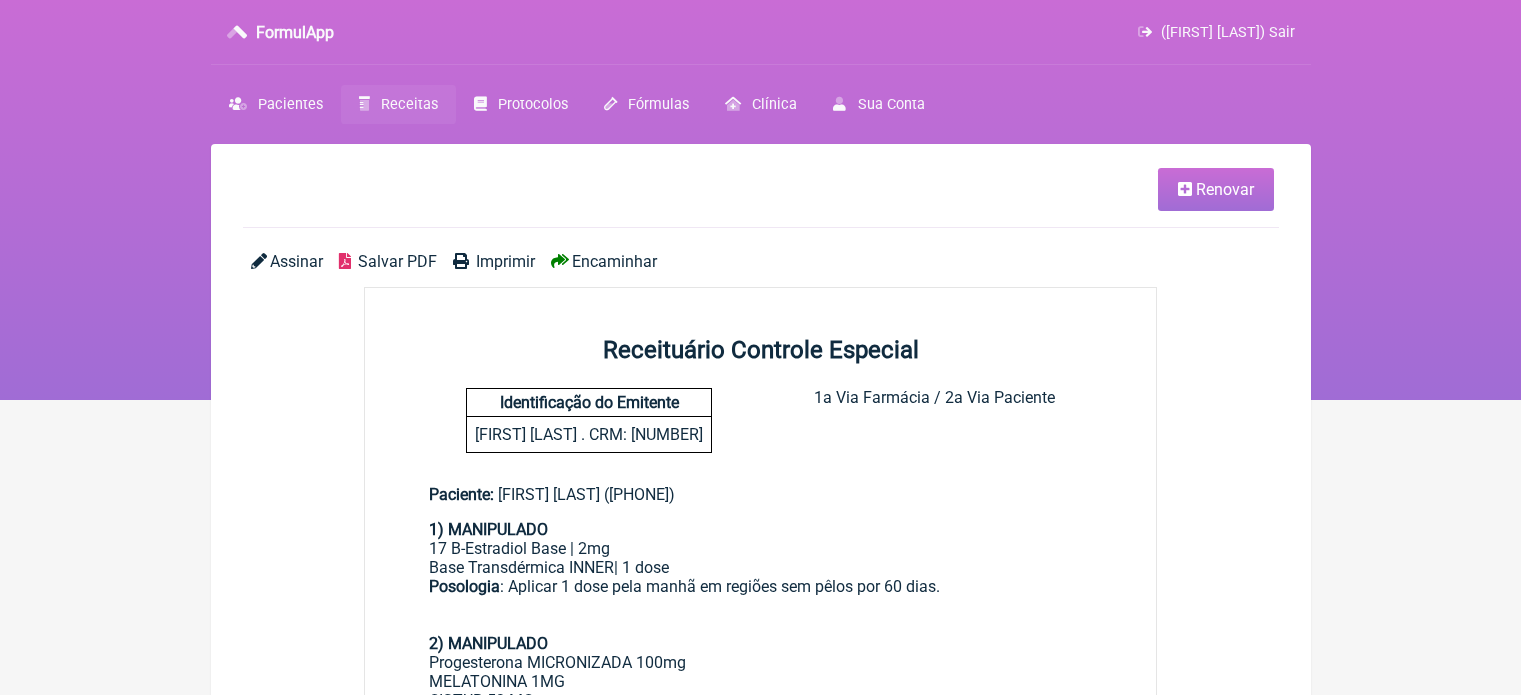 scroll, scrollTop: 0, scrollLeft: 0, axis: both 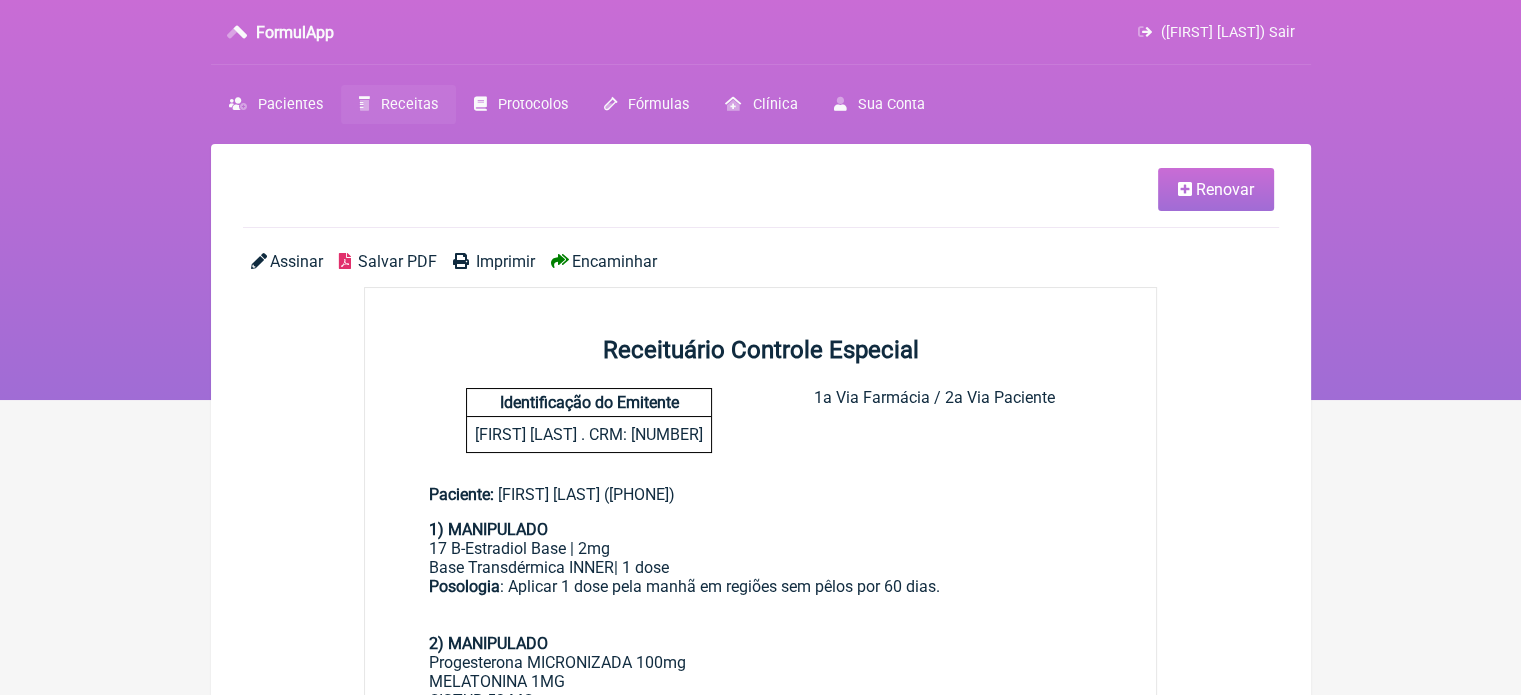 click on "Paciente:
[FIRST] [LAST] ([PHONE])
1) MANIPULADO 17 B-Estradiol Base | 2mg Base Transdérmica INNER| 1 dose
Posologia : Aplicar 1 dose pela manhã em regiões sem pêlos por 60 dias.
2) MANIPULADO Progesterona MICRONIZADA 100mg MELATONINA 1MG CISTUB 50 MG  Astaxantina | 2,5mg Excipiente Qsp | 1 dose
Posologia : Tomar 1 dose a noite por 60 dias.
3) MANIPULADO Testosterona Base | 5mg Base Transdermica INNER  | 1 dose
Posologia" at bounding box center [761, 726] 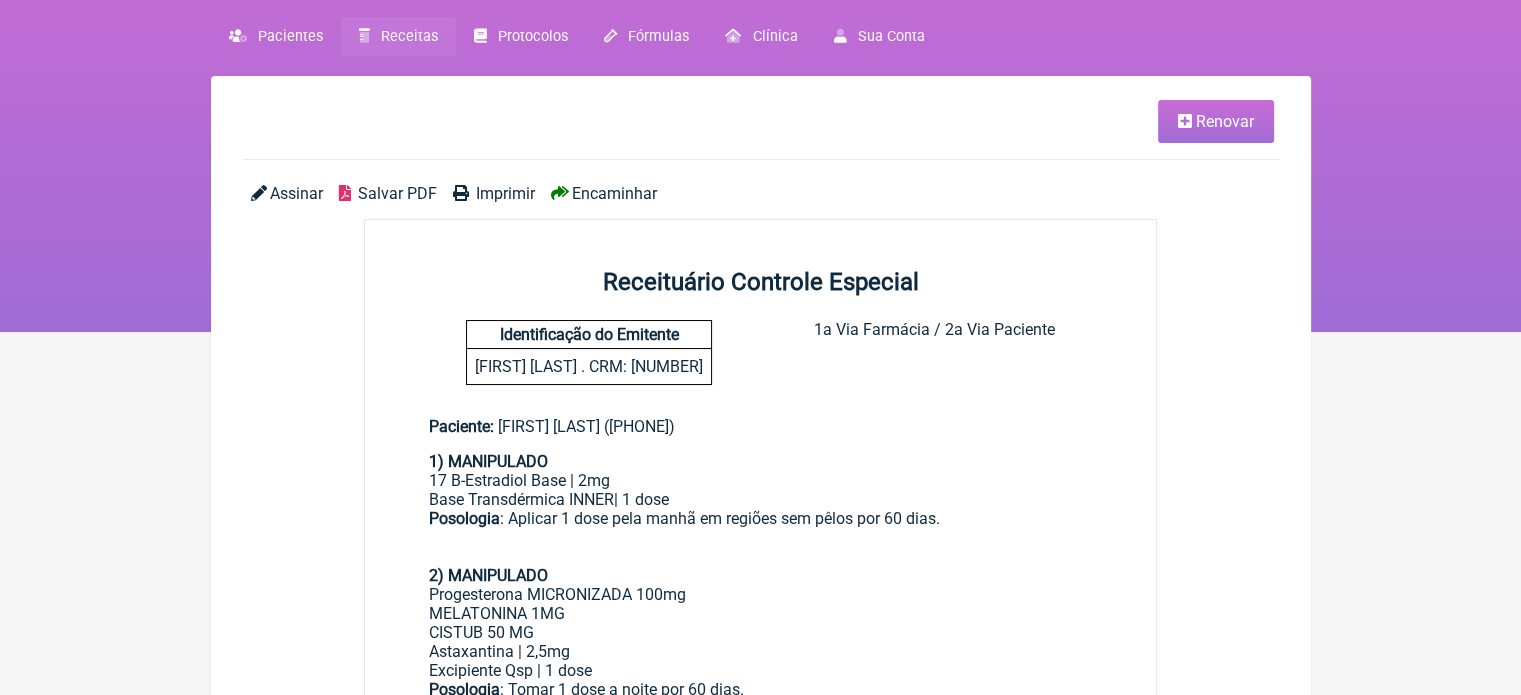 scroll, scrollTop: 300, scrollLeft: 0, axis: vertical 